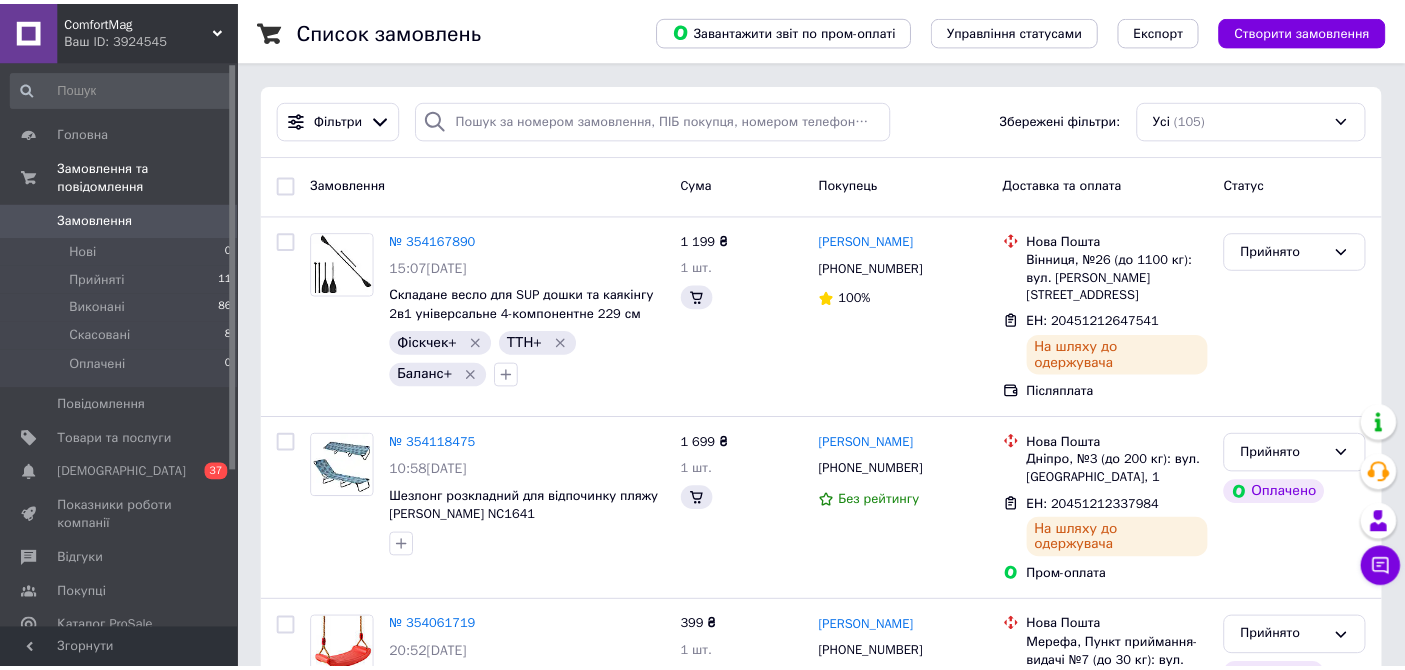 scroll, scrollTop: 0, scrollLeft: 0, axis: both 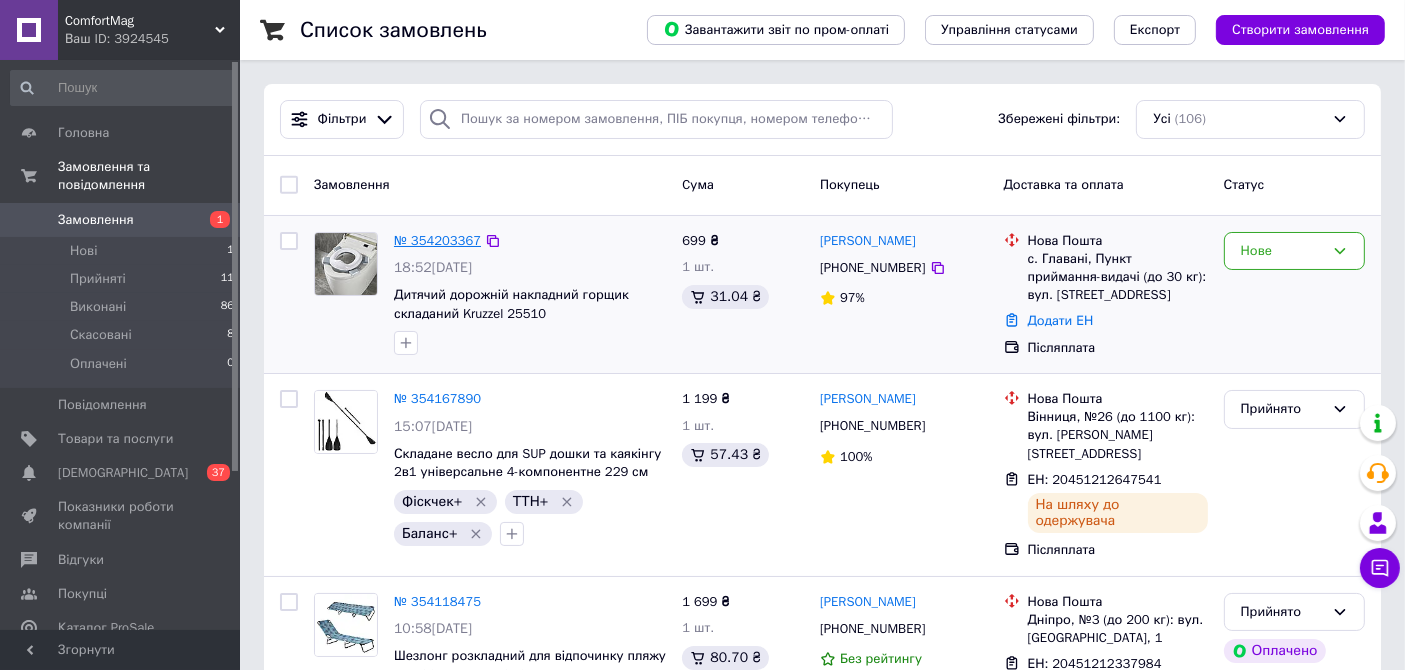 click on "№ 354203367" at bounding box center (437, 240) 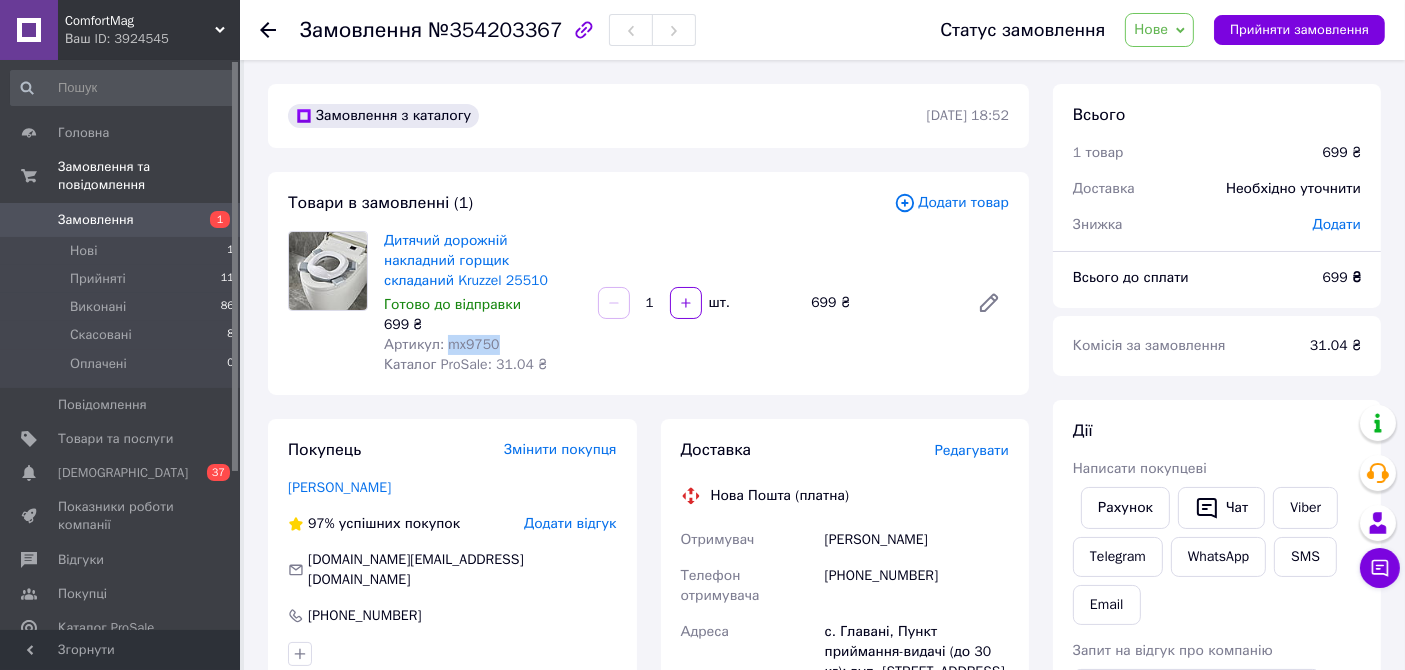drag, startPoint x: 442, startPoint y: 336, endPoint x: 497, endPoint y: 338, distance: 55.03635 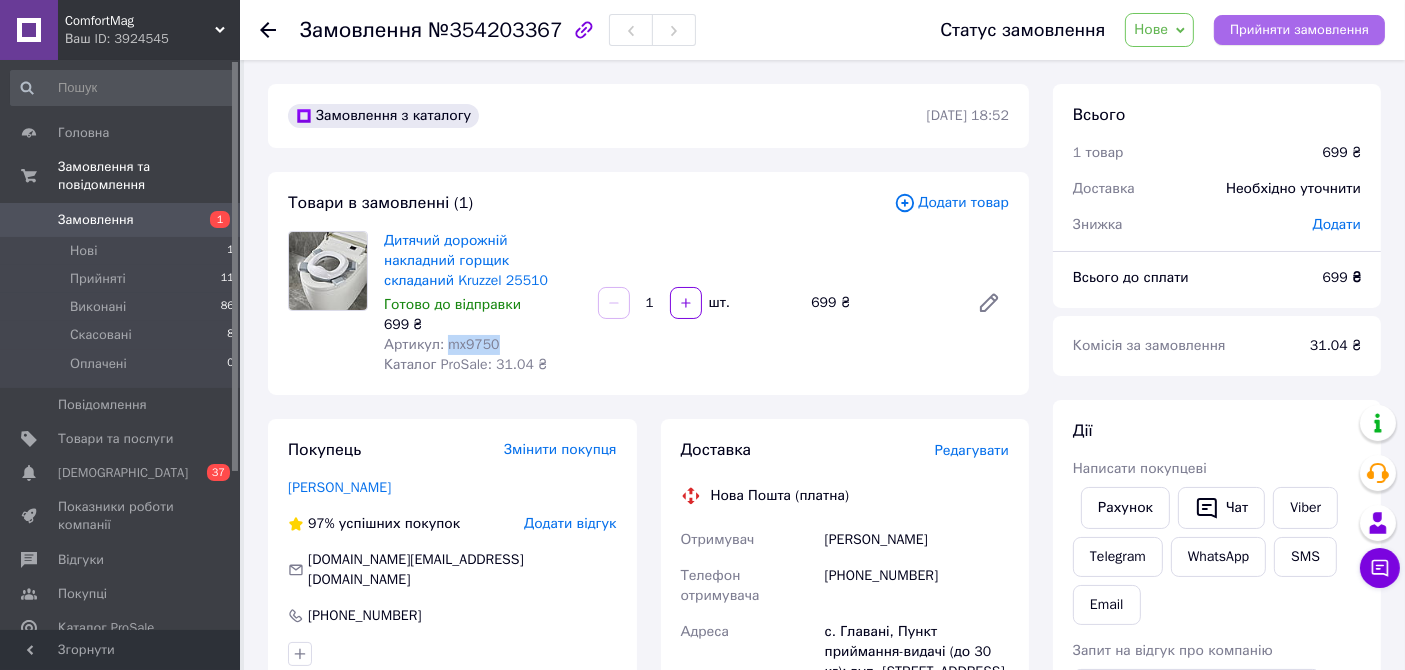 click on "Прийняти замовлення" at bounding box center [1299, 30] 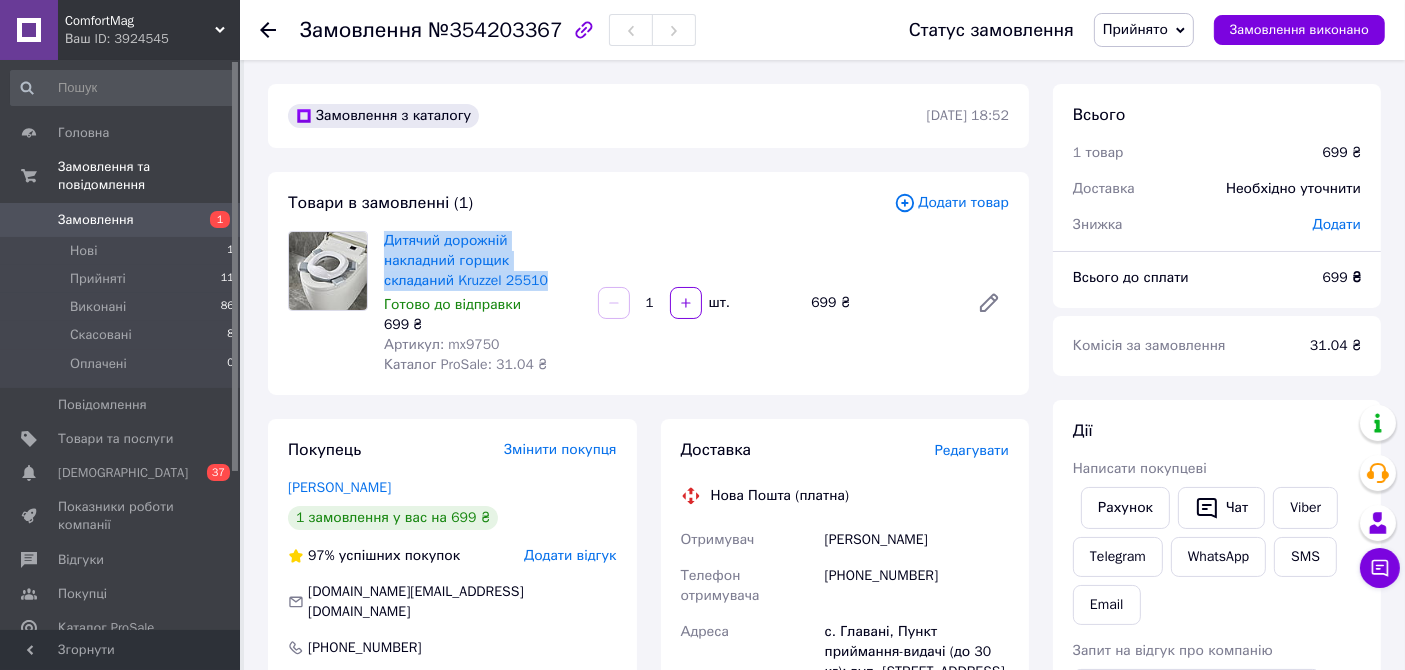 drag, startPoint x: 380, startPoint y: 238, endPoint x: 435, endPoint y: 283, distance: 71.063354 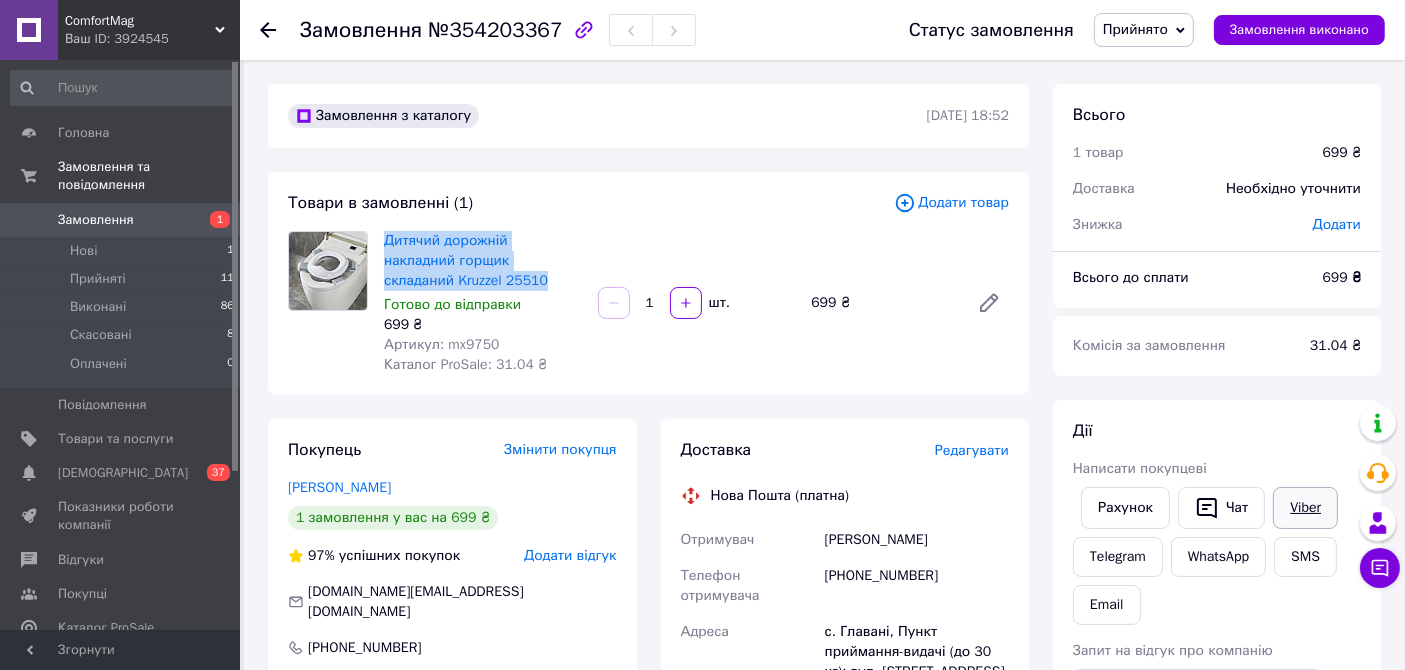 click on "Viber" at bounding box center (1305, 508) 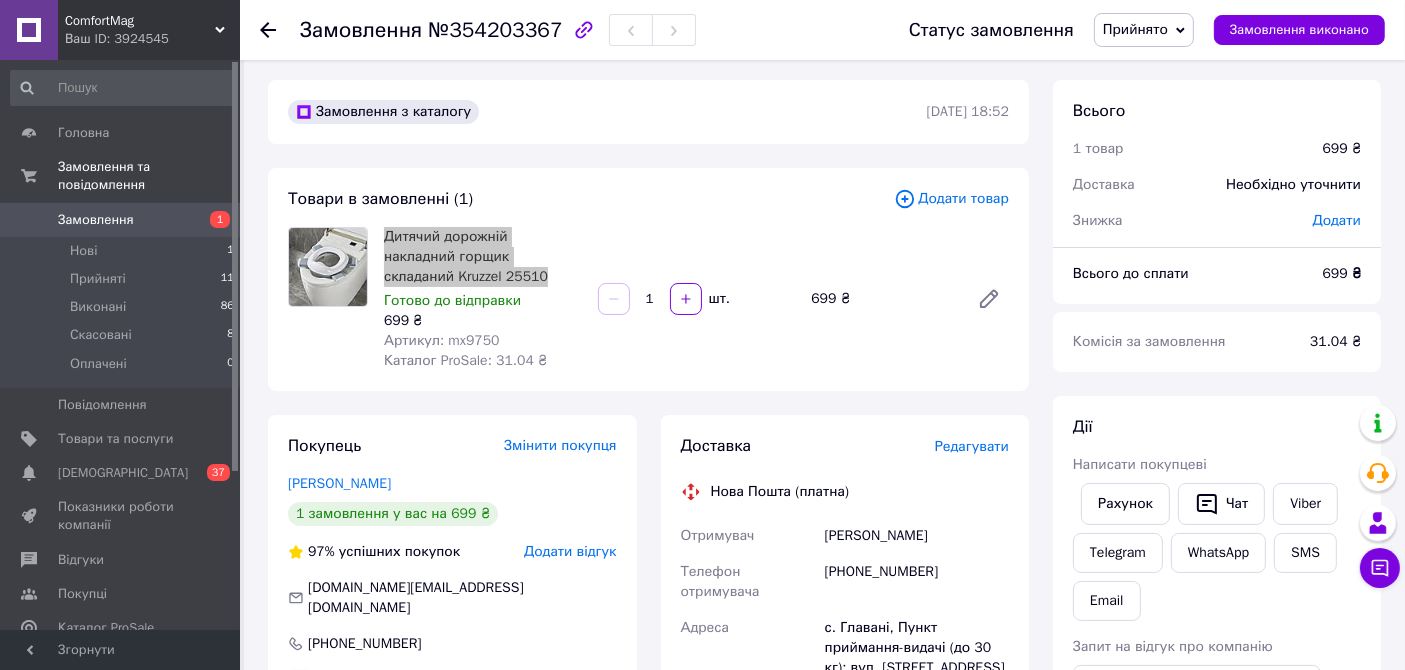 scroll, scrollTop: 0, scrollLeft: 0, axis: both 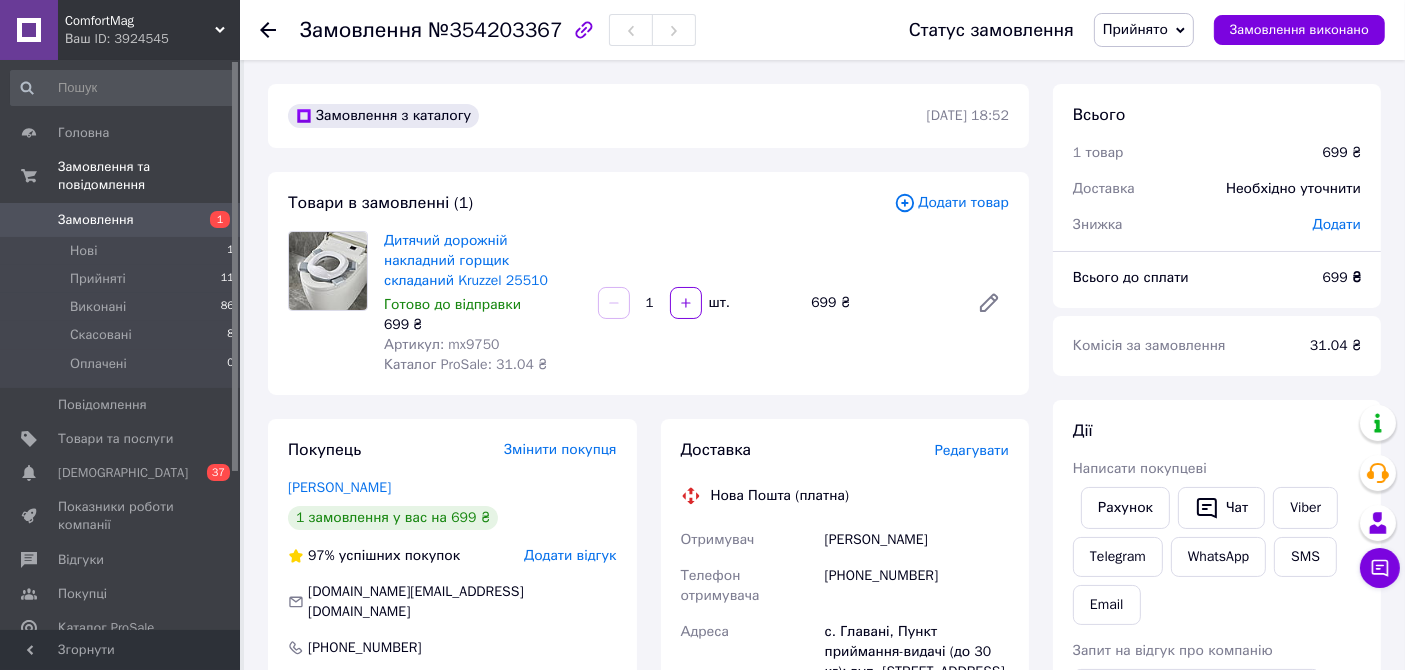 click on "Дитячий дорожній накладний горщик складаний Kruzzel 25510 Готово до відправки 699 ₴ Артикул: mx9750 Каталог ProSale: 31.04 ₴  1   шт. 699 ₴" at bounding box center (696, 303) 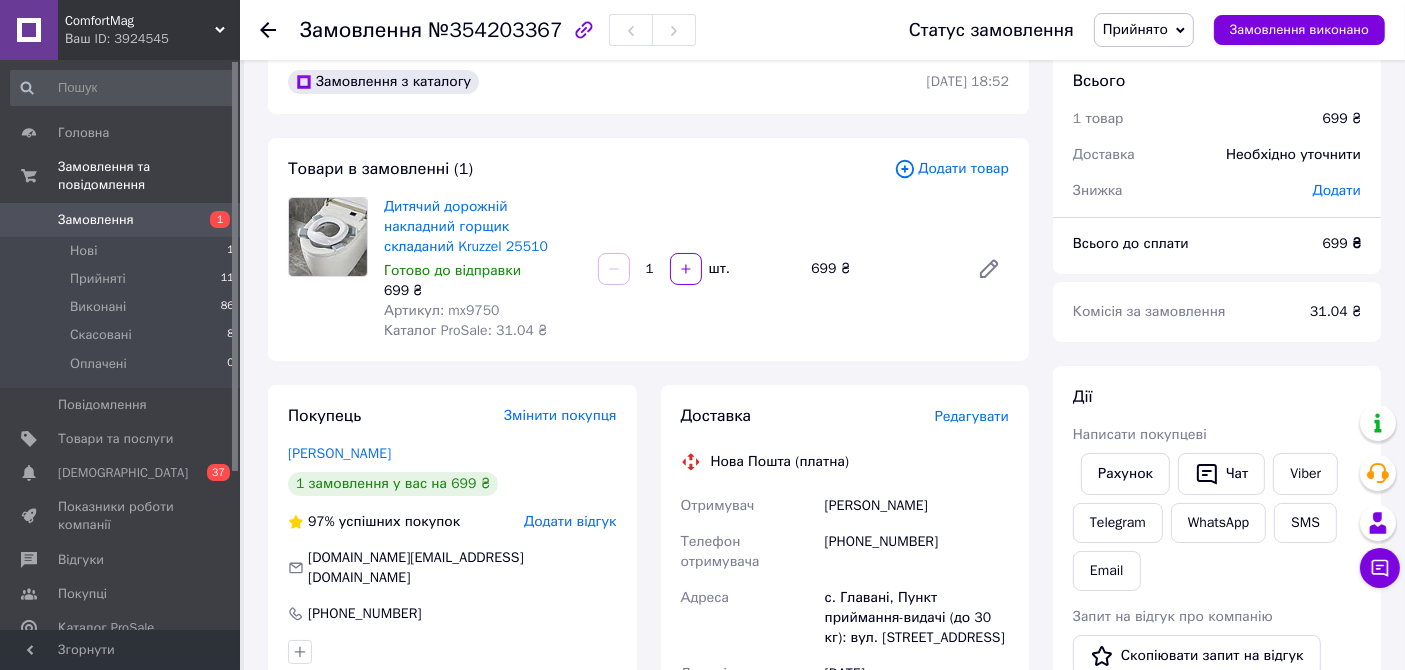 scroll, scrollTop: 0, scrollLeft: 0, axis: both 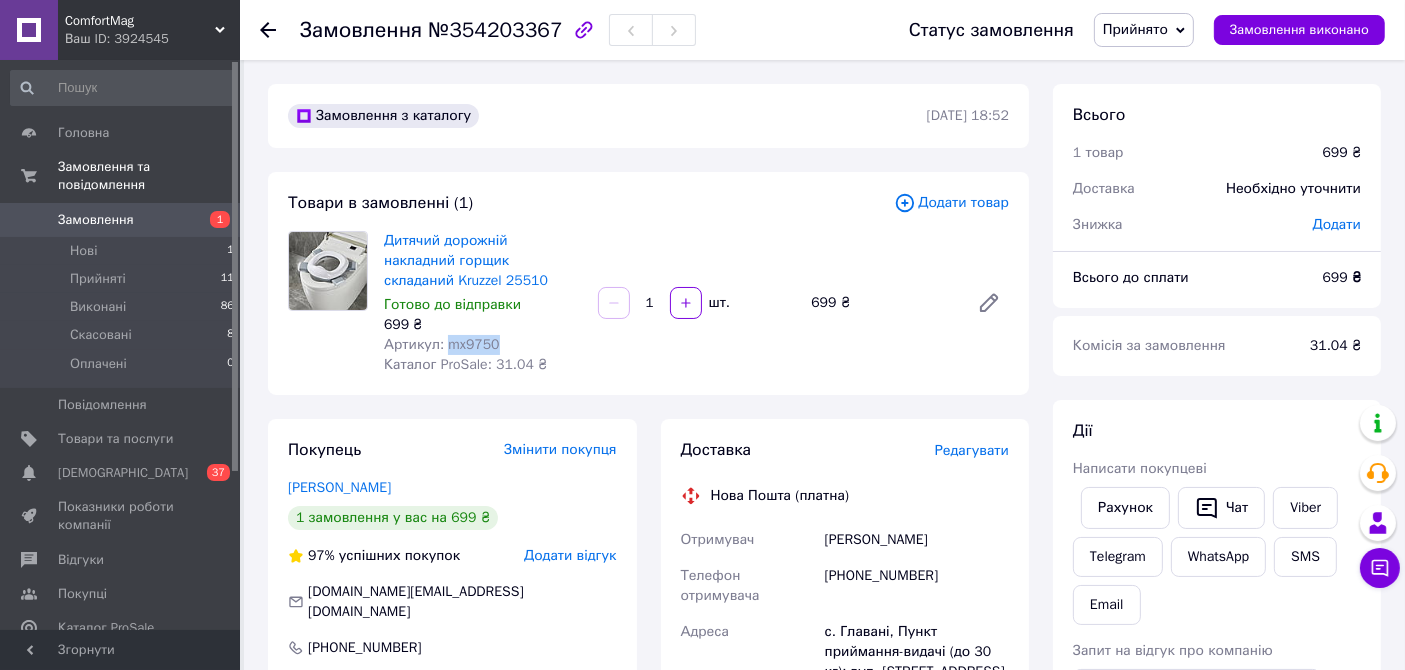 drag, startPoint x: 443, startPoint y: 340, endPoint x: 496, endPoint y: 347, distance: 53.460266 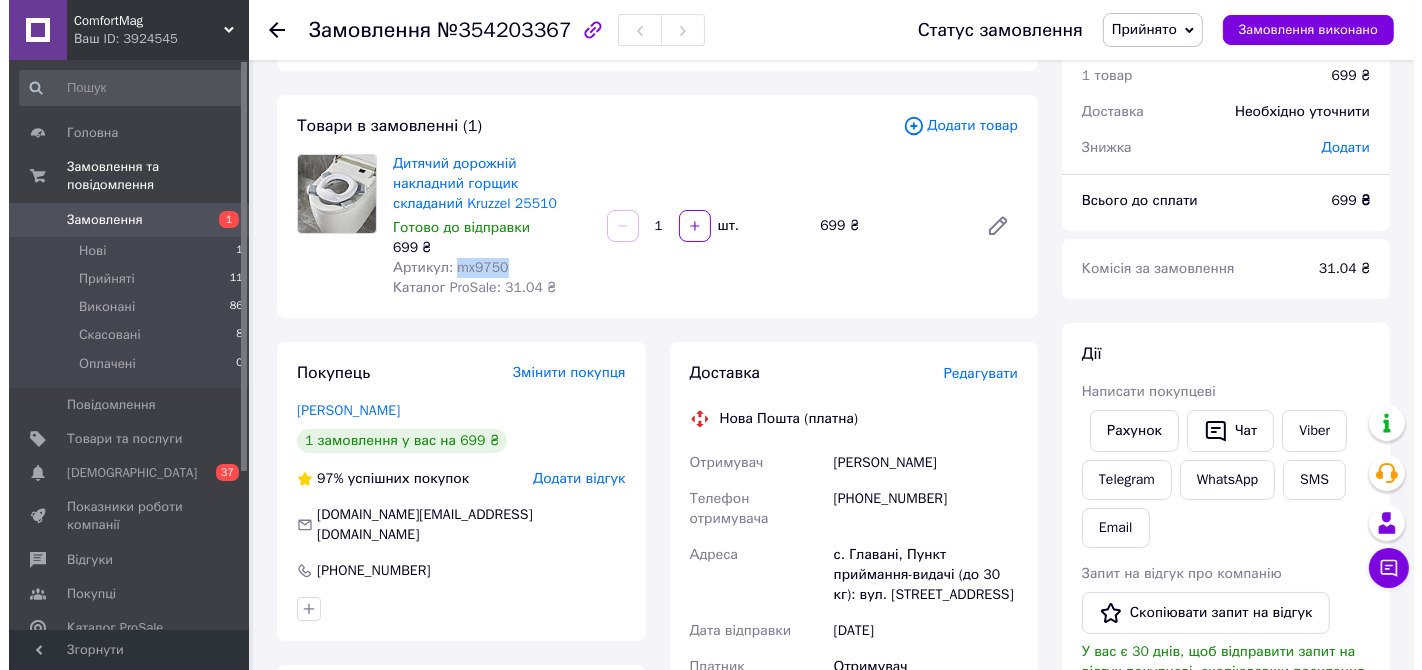scroll, scrollTop: 111, scrollLeft: 0, axis: vertical 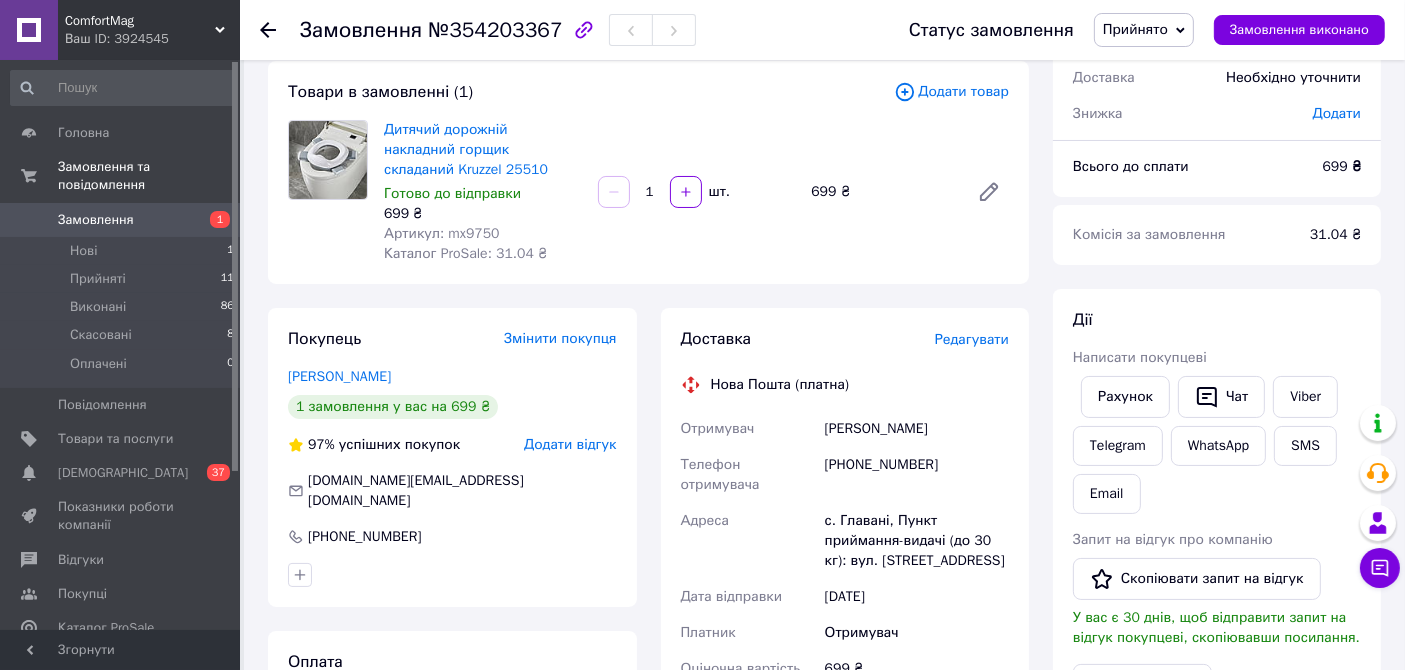 click on "Редагувати" at bounding box center [972, 339] 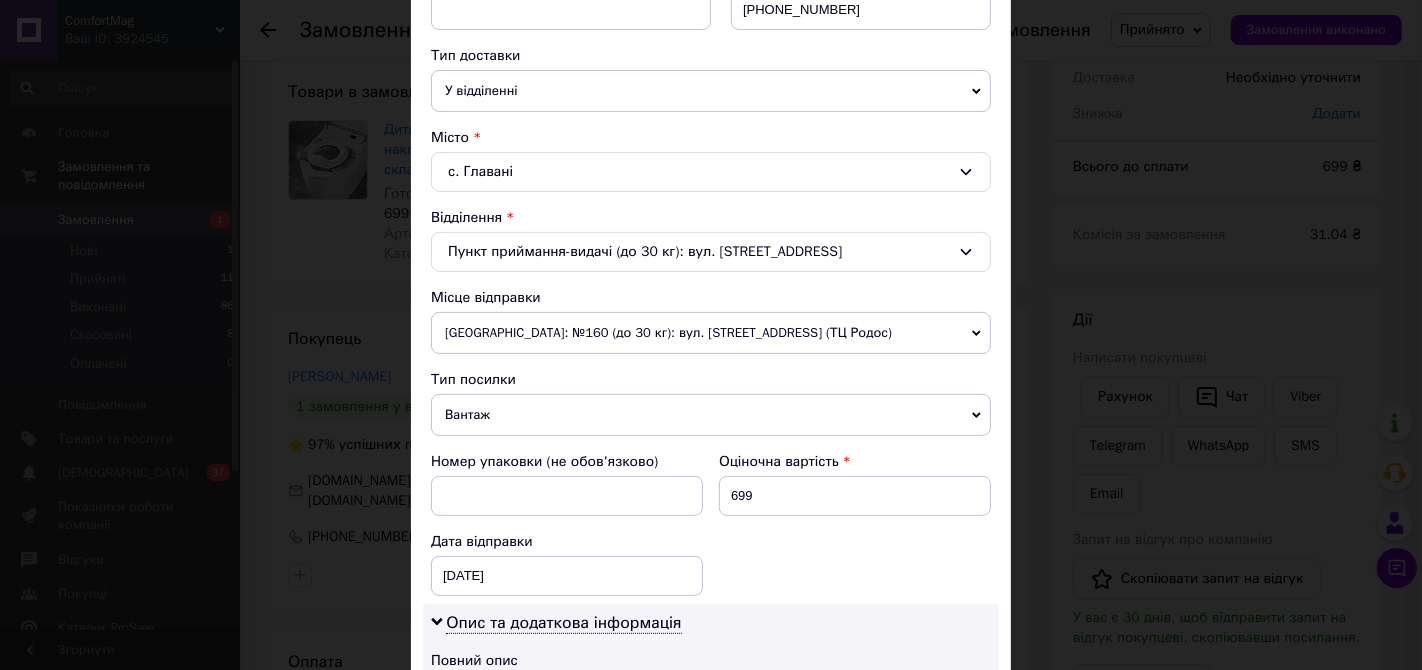 scroll, scrollTop: 444, scrollLeft: 0, axis: vertical 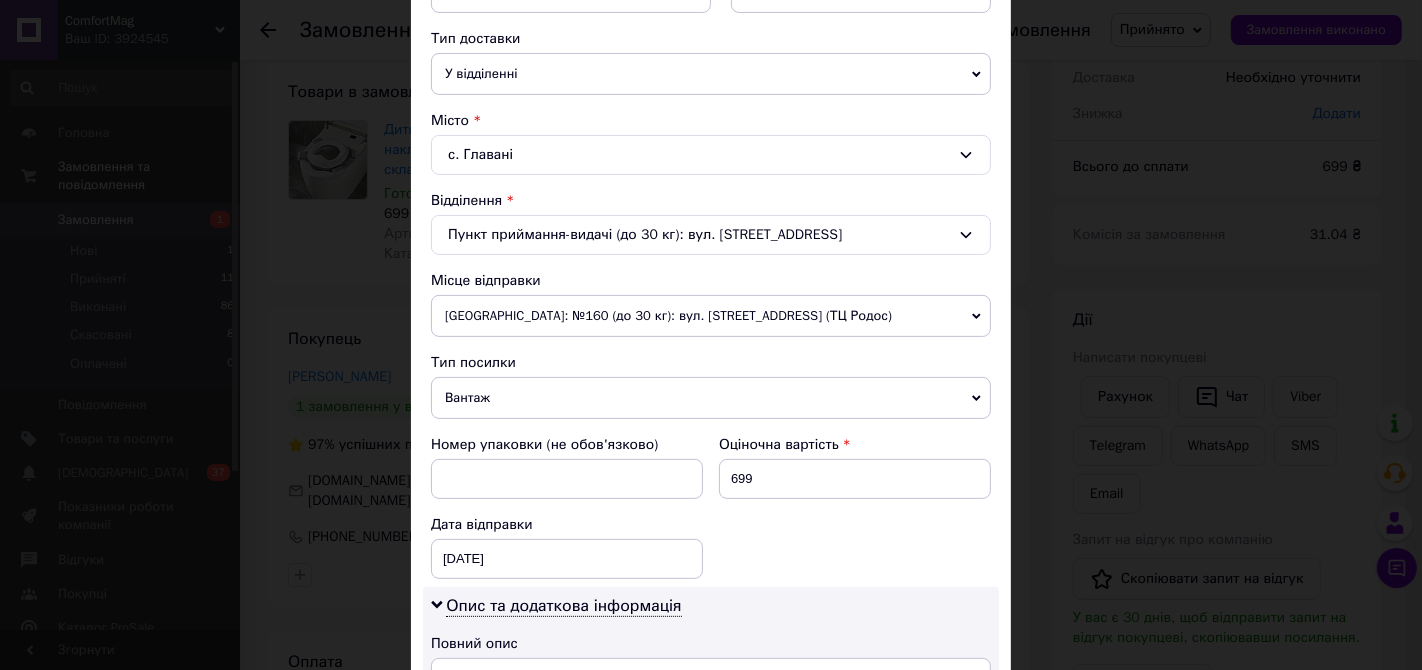 click on "[GEOGRAPHIC_DATA]: №160 (до 30 кг): вул. [STREET_ADDRESS] (ТЦ Родос)" at bounding box center [711, 316] 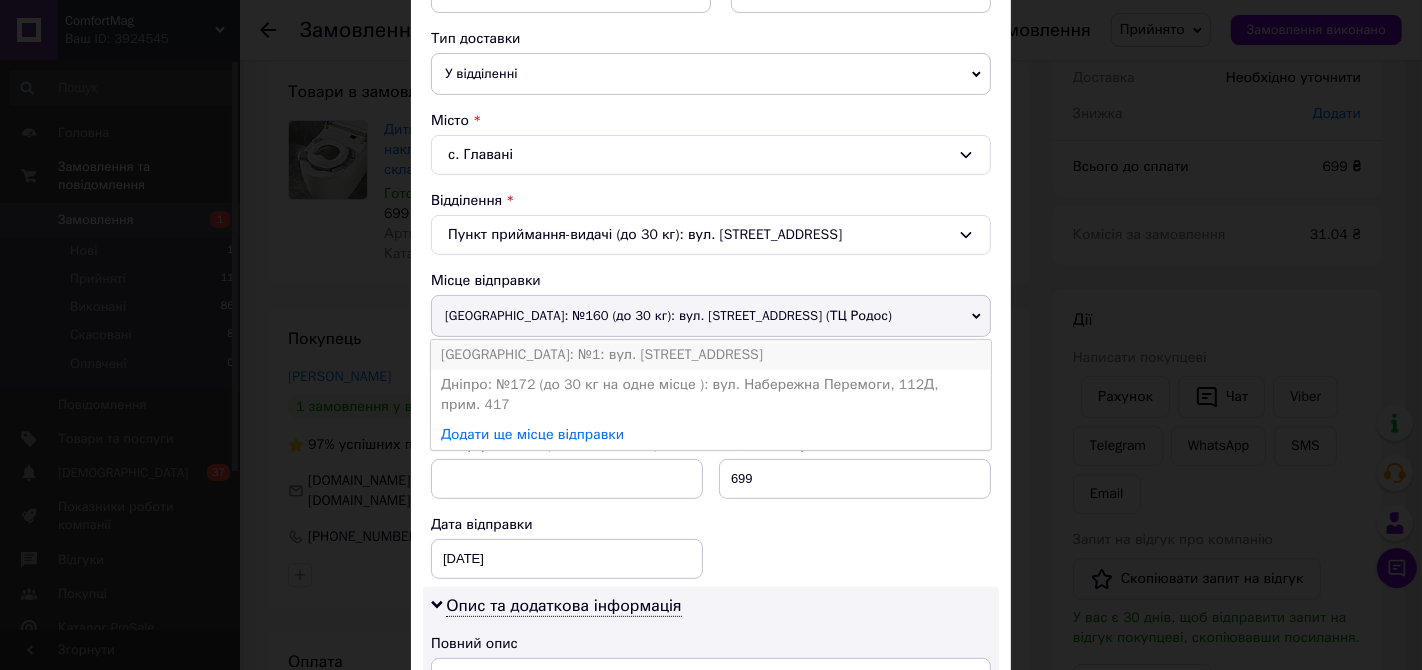 click on "[GEOGRAPHIC_DATA]: №1: вул. [STREET_ADDRESS]" at bounding box center [711, 355] 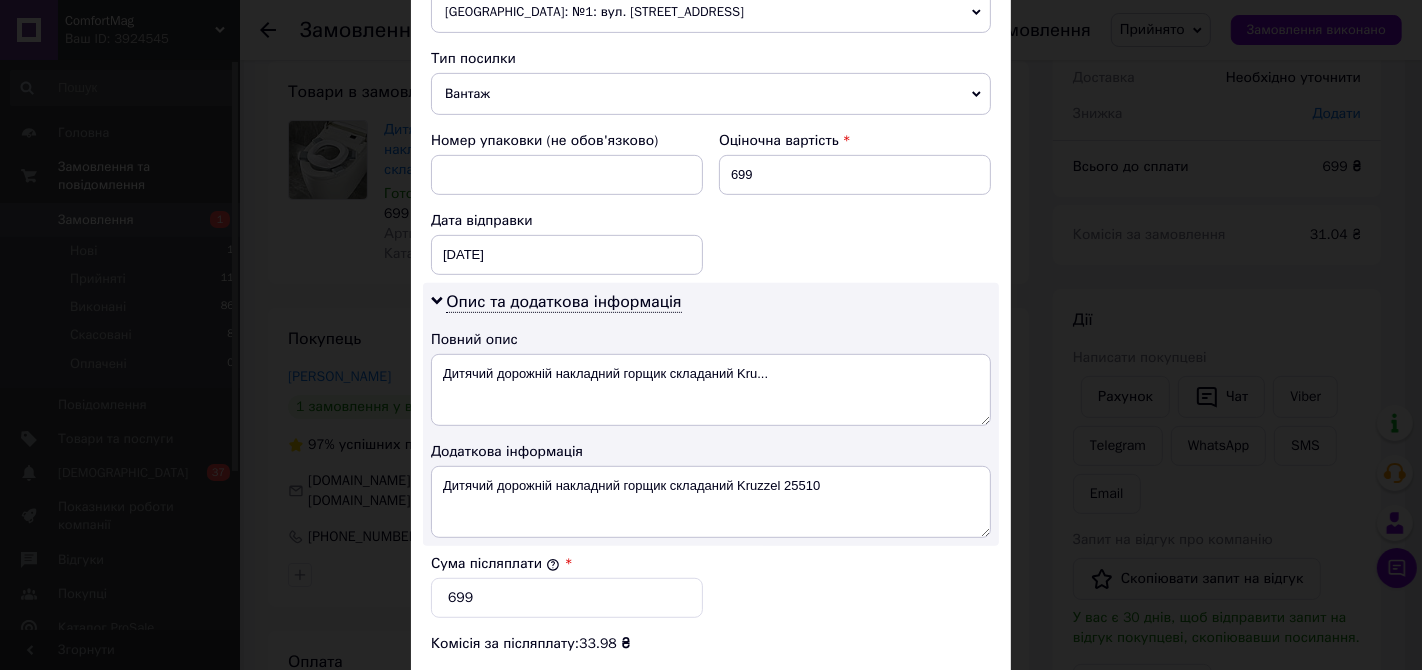 scroll, scrollTop: 777, scrollLeft: 0, axis: vertical 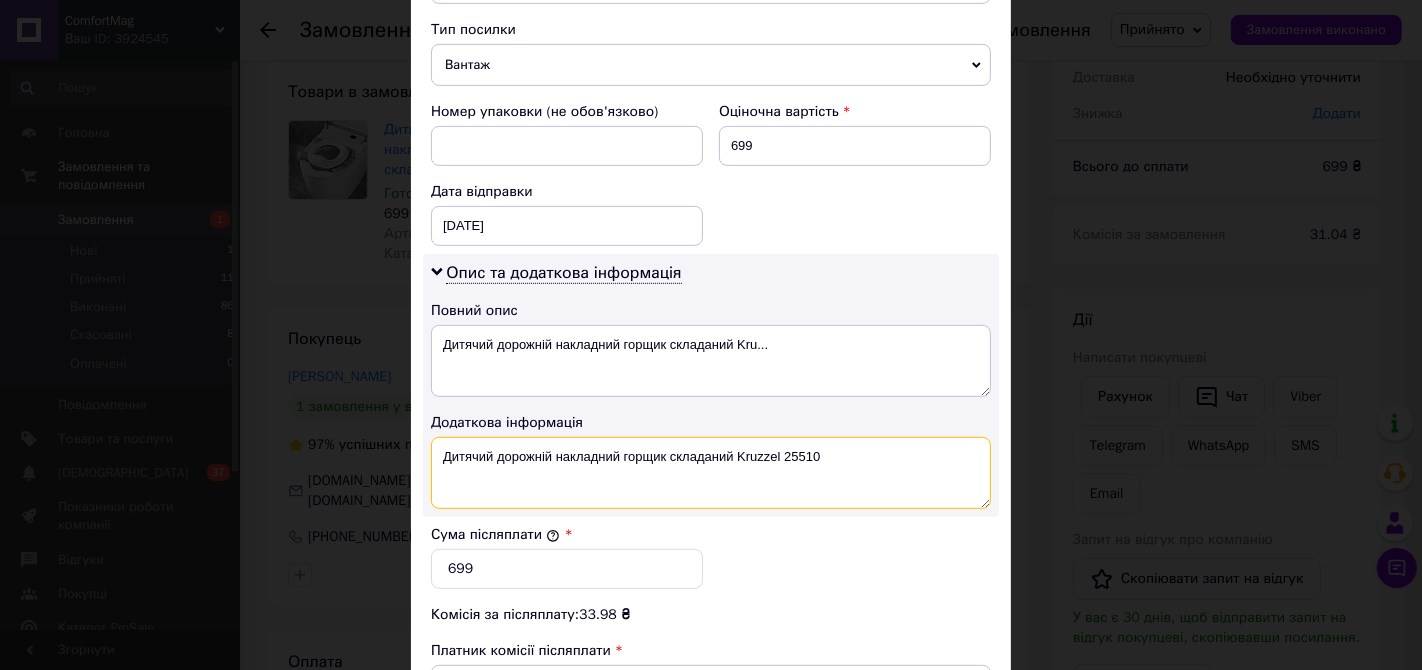 click on "Дитячий дорожній накладний горщик складаний Kruzzel 25510" at bounding box center [711, 473] 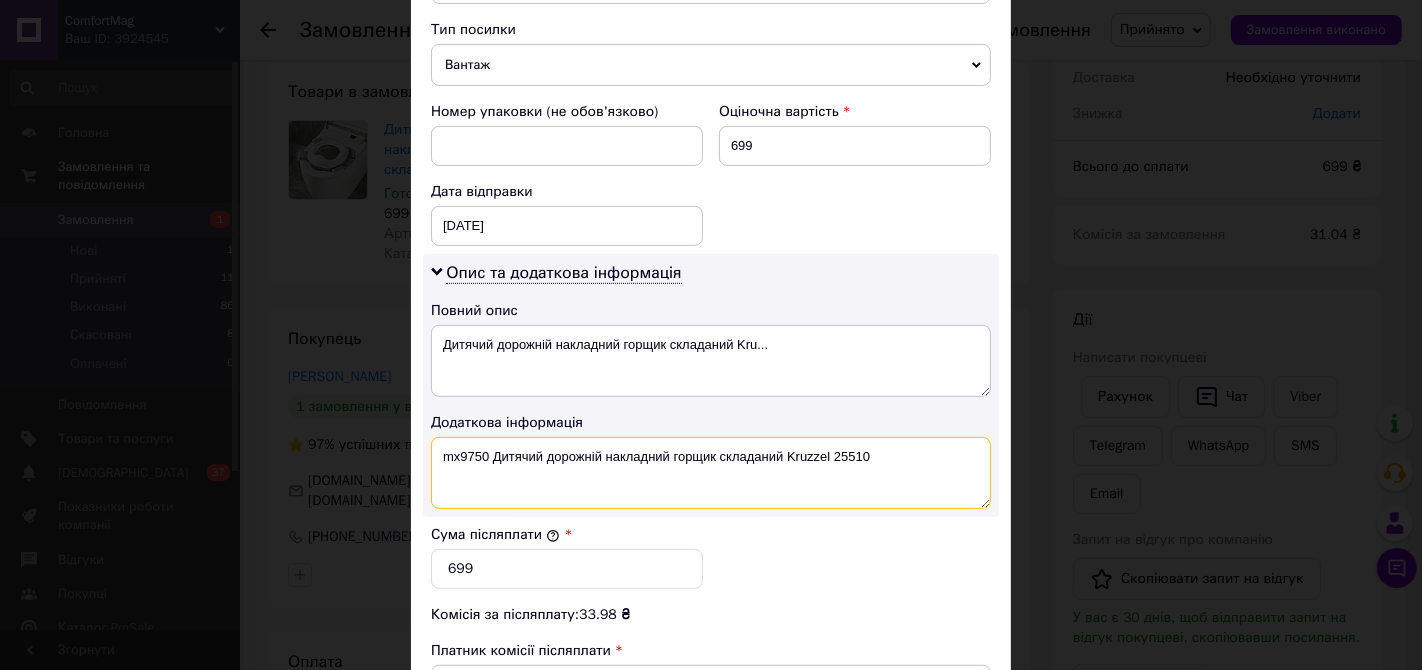 drag, startPoint x: 600, startPoint y: 444, endPoint x: 546, endPoint y: 450, distance: 54.33231 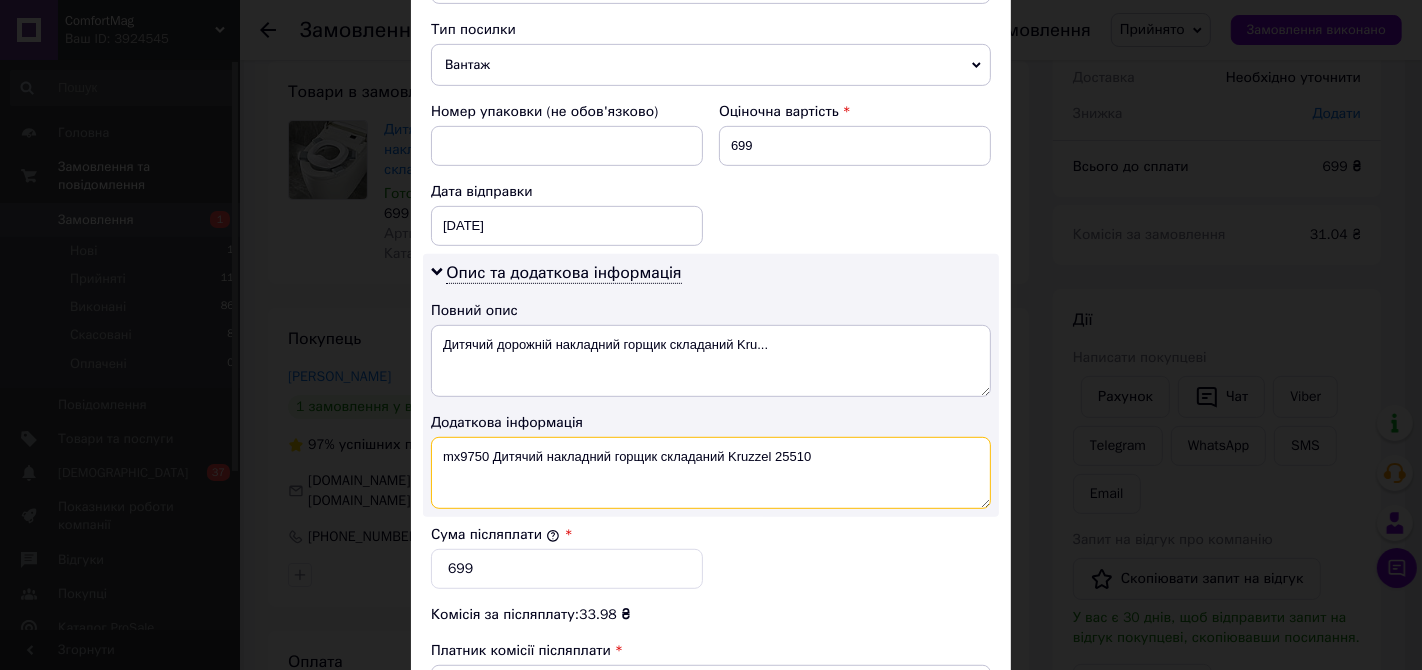 drag, startPoint x: 660, startPoint y: 452, endPoint x: 719, endPoint y: 444, distance: 59.5399 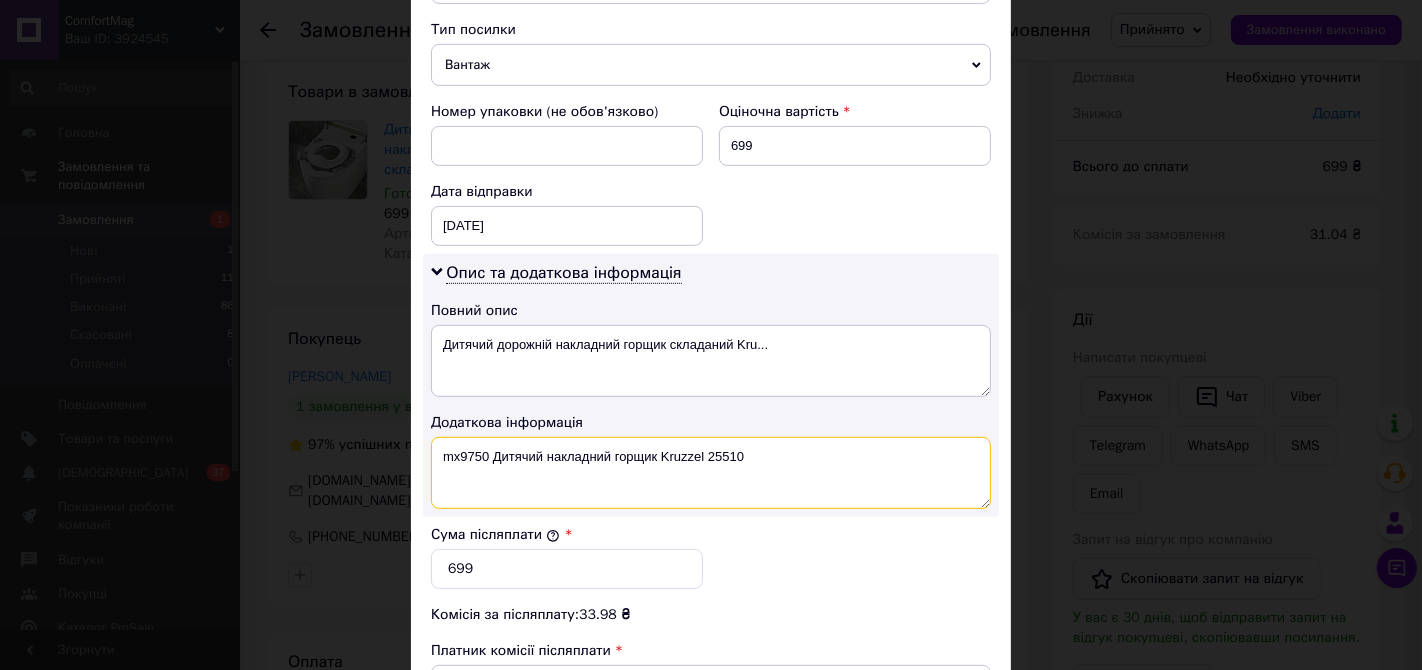 drag, startPoint x: 745, startPoint y: 452, endPoint x: 428, endPoint y: 460, distance: 317.10092 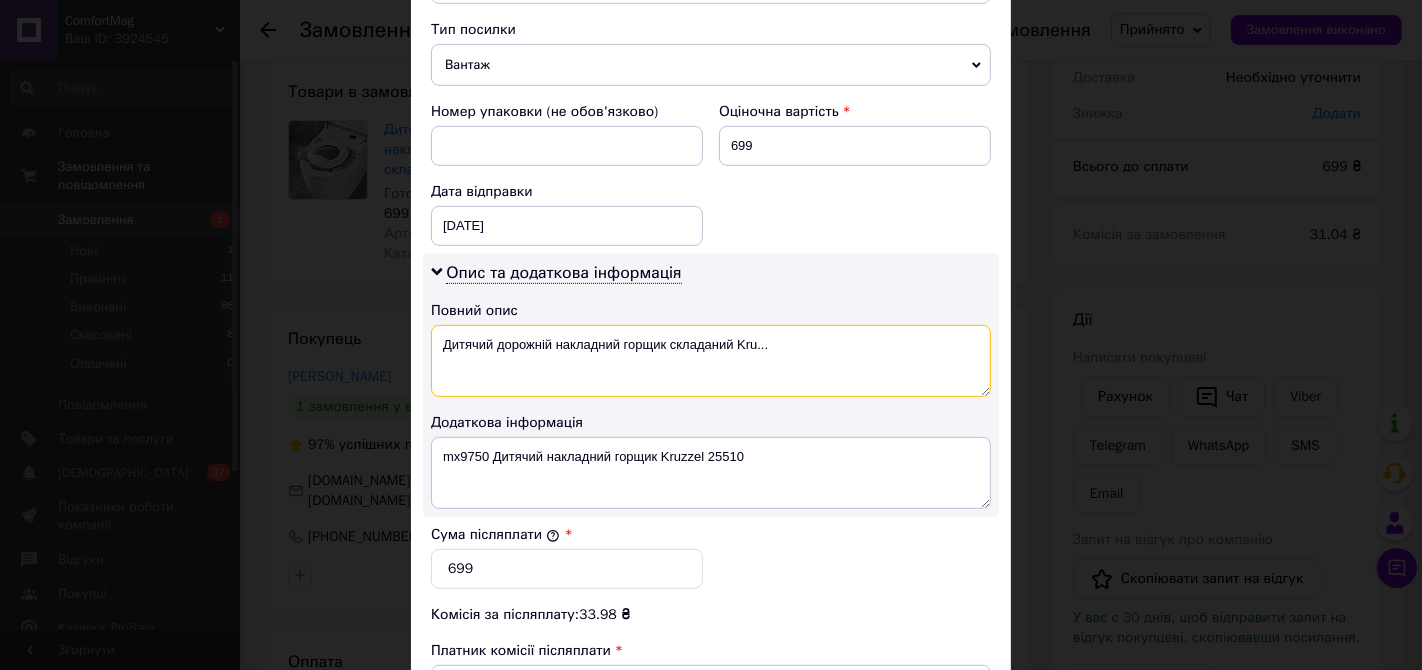 drag, startPoint x: 786, startPoint y: 333, endPoint x: 437, endPoint y: 352, distance: 349.5168 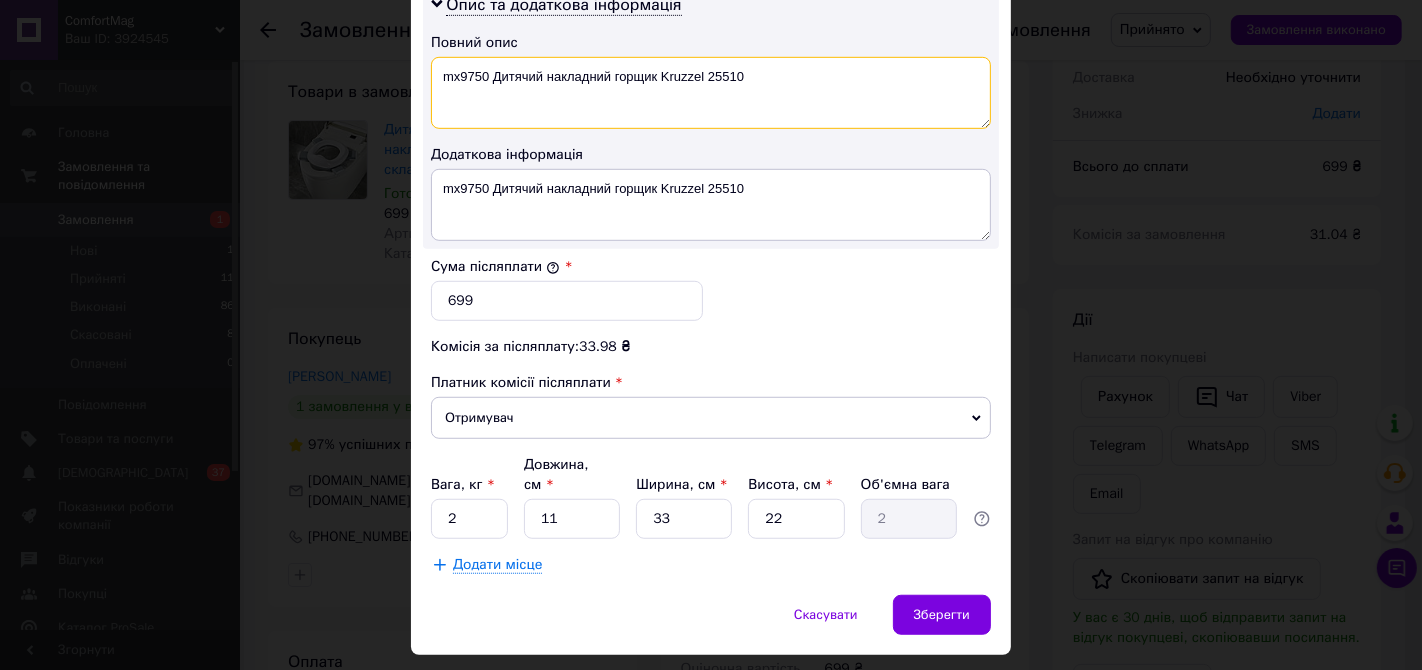 scroll, scrollTop: 1070, scrollLeft: 0, axis: vertical 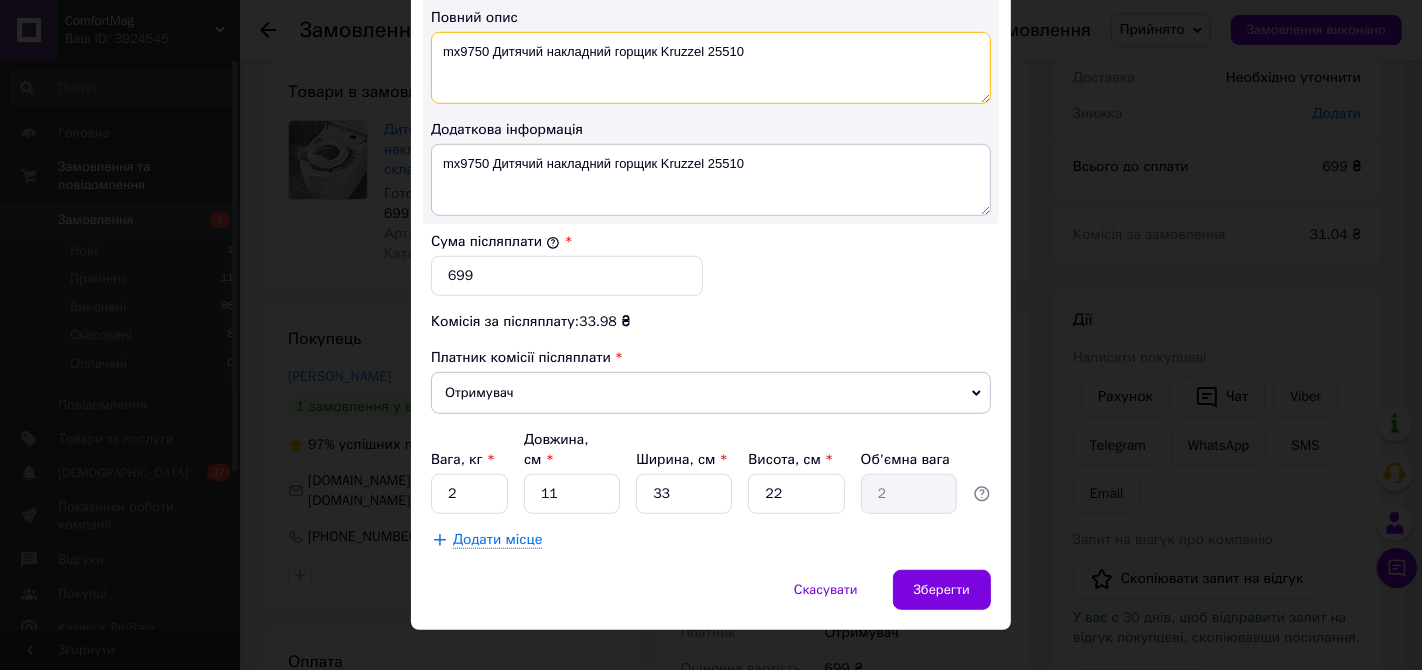 type on "mx9750 Дитячий накладний горщик Kruzzel 25510" 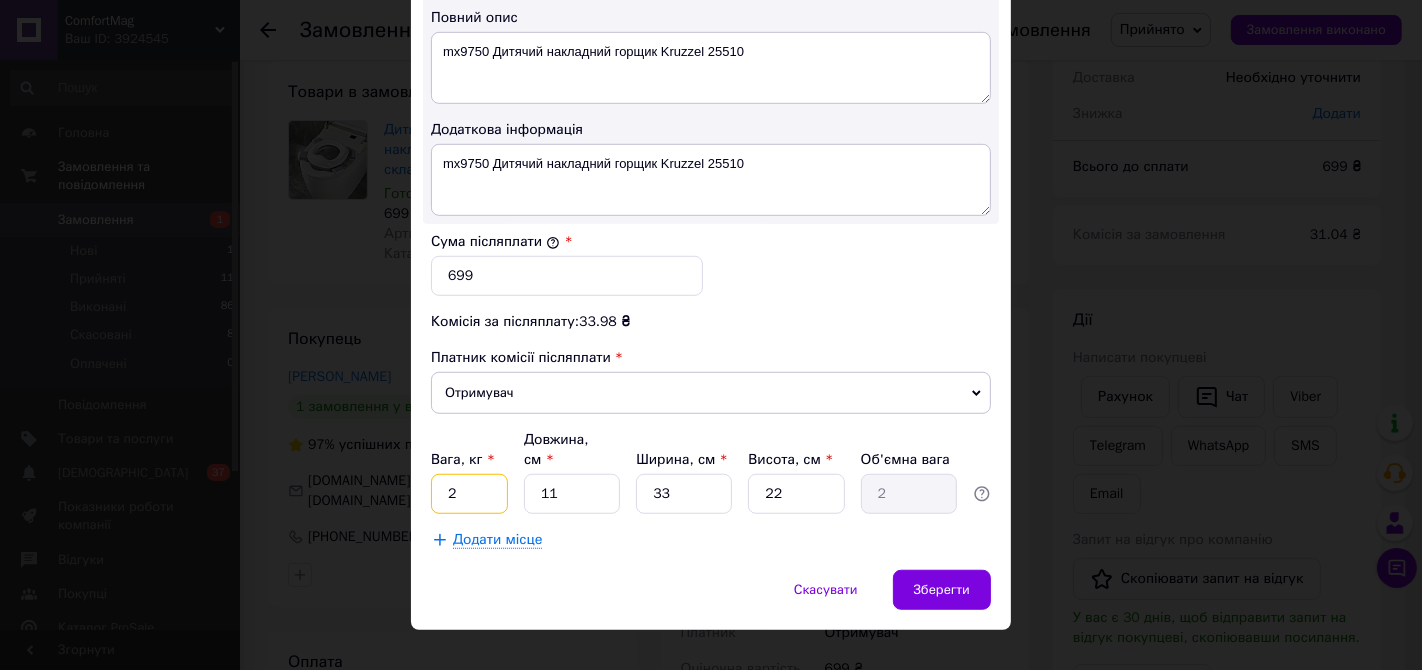 drag, startPoint x: 474, startPoint y: 455, endPoint x: 434, endPoint y: 462, distance: 40.60788 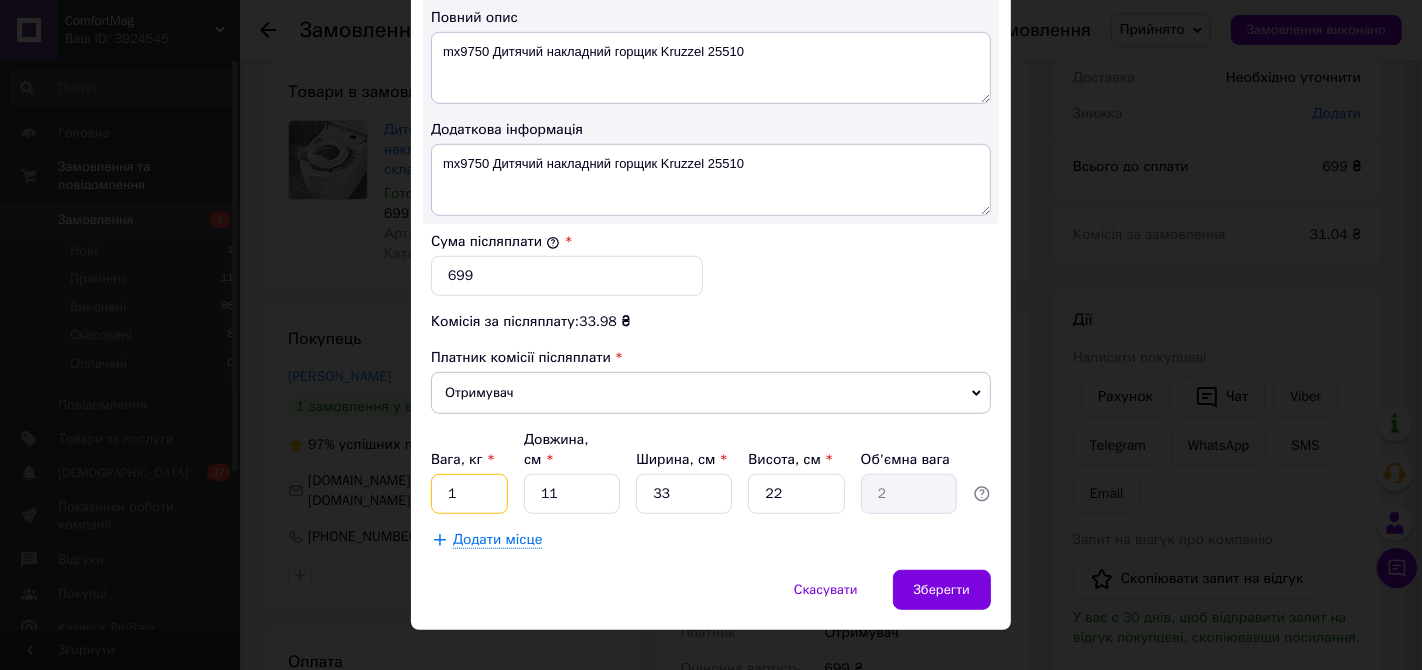 type on "1" 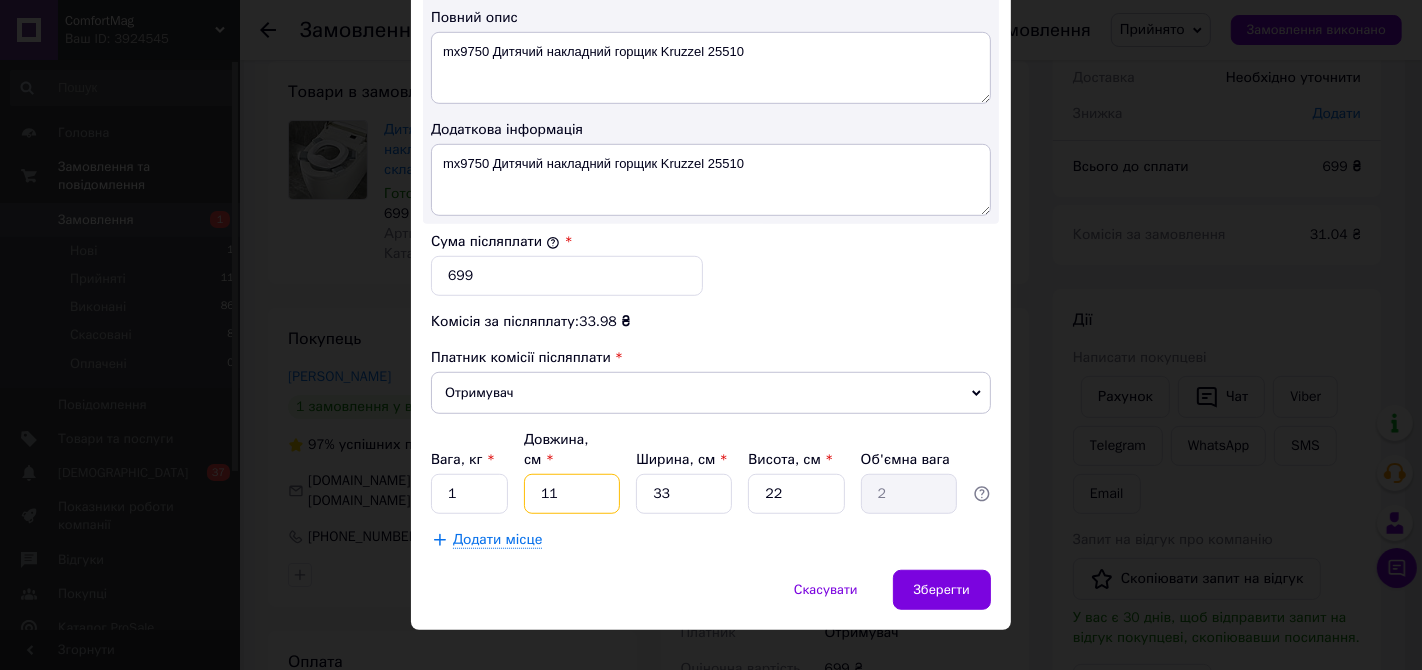 type on "2" 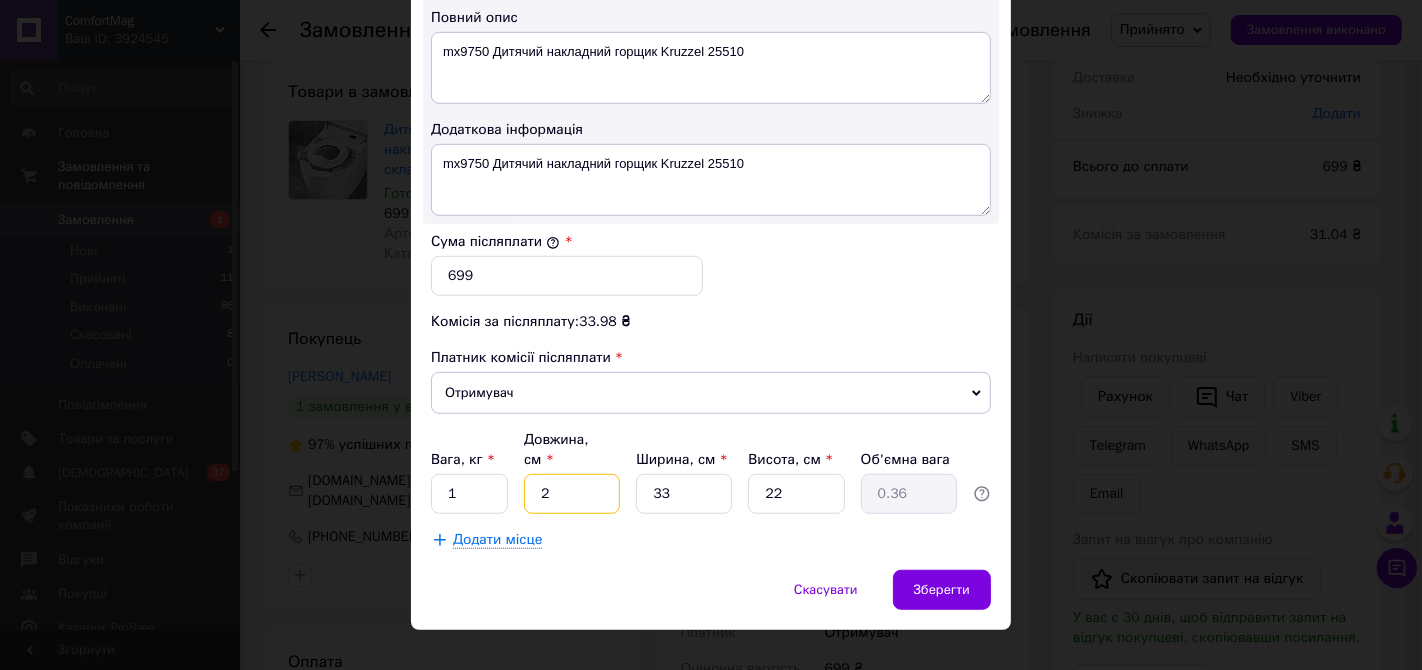 type on "27" 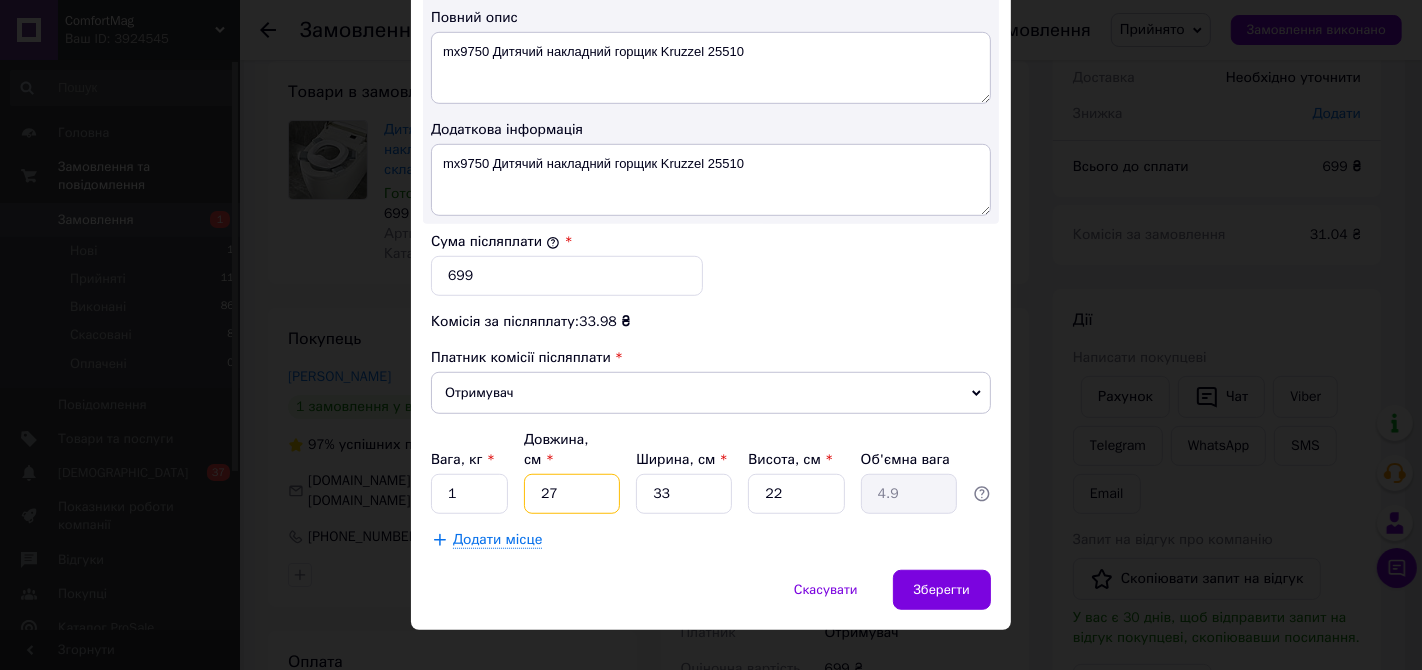 type on "2" 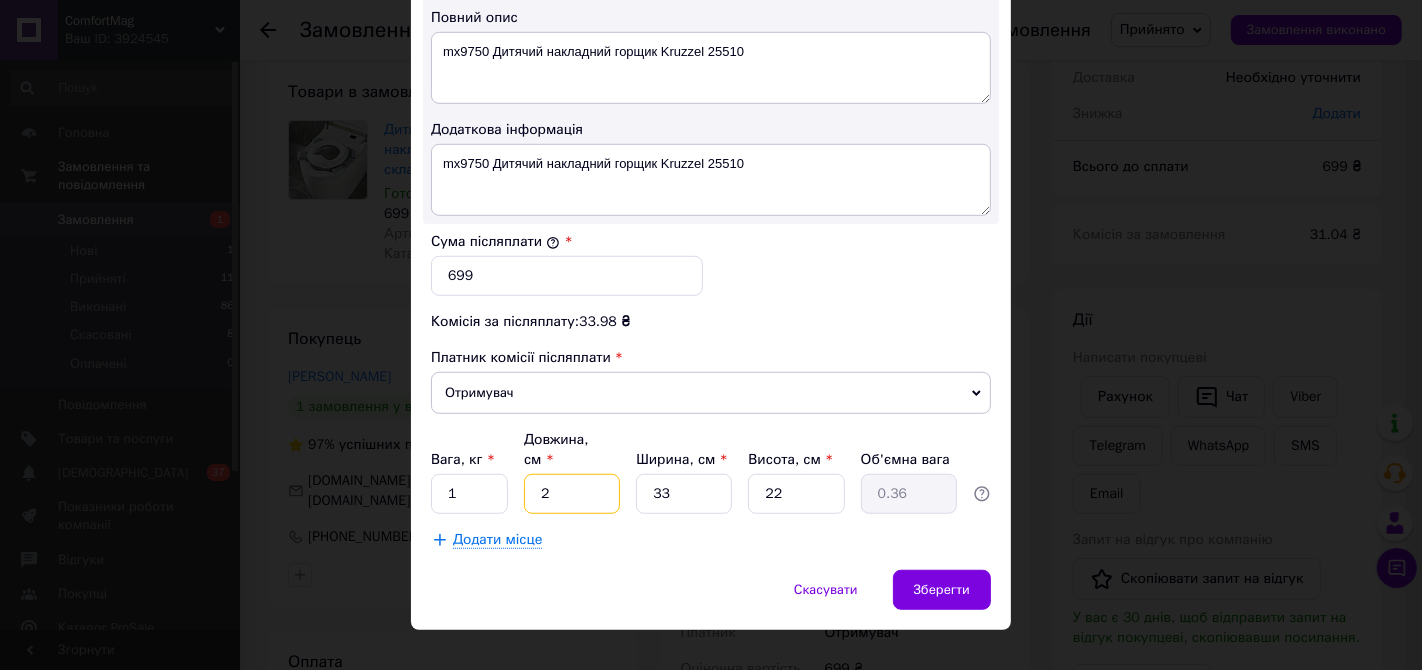 type on "29" 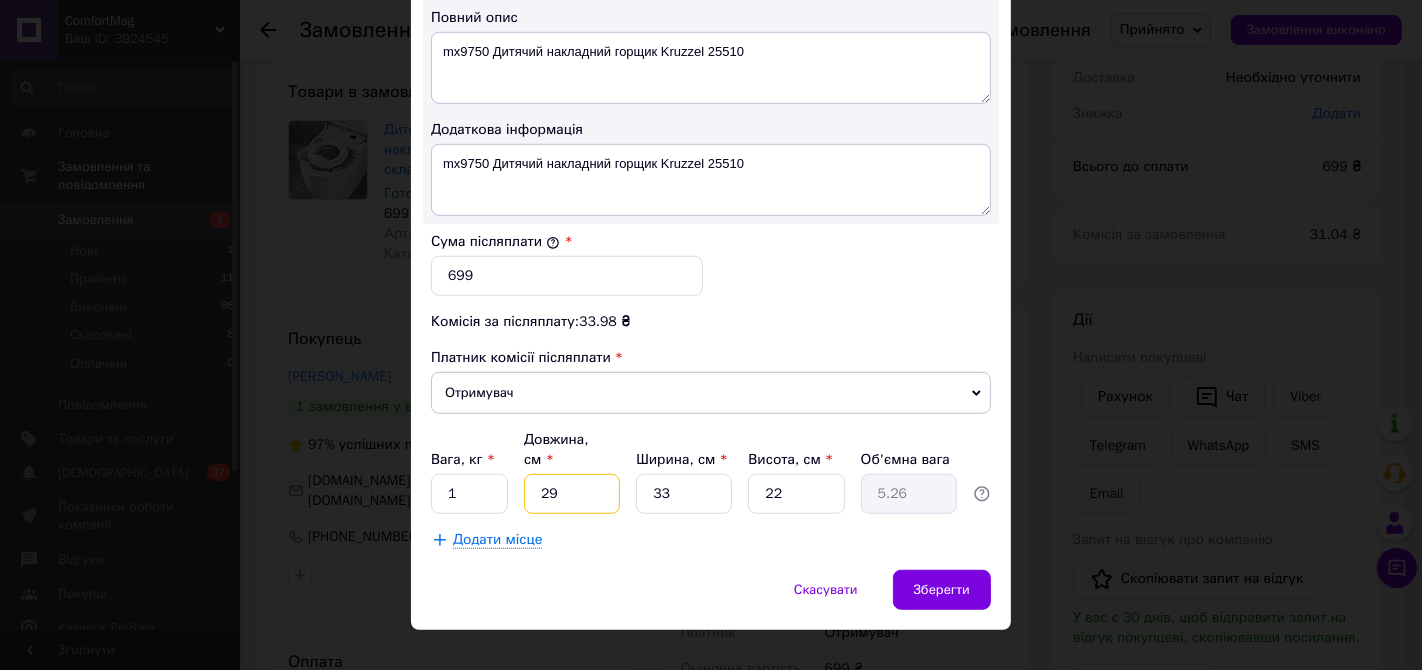 type on "29" 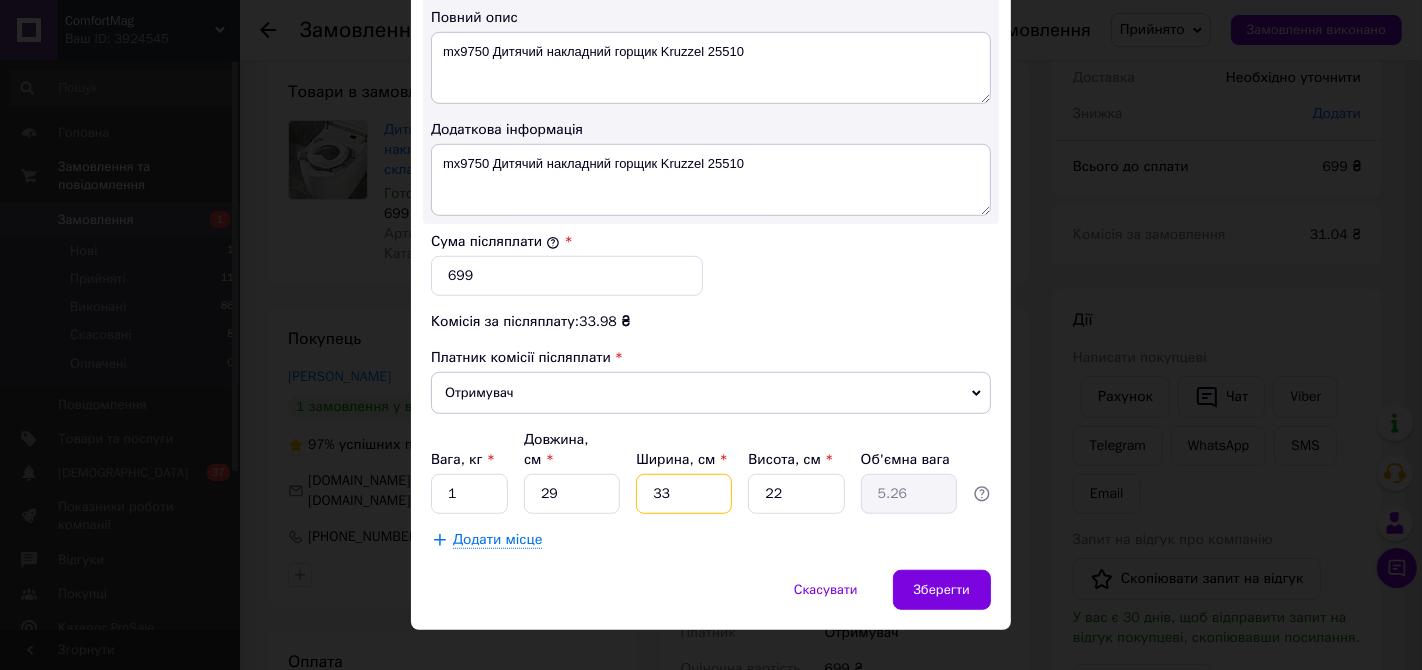 type on "2" 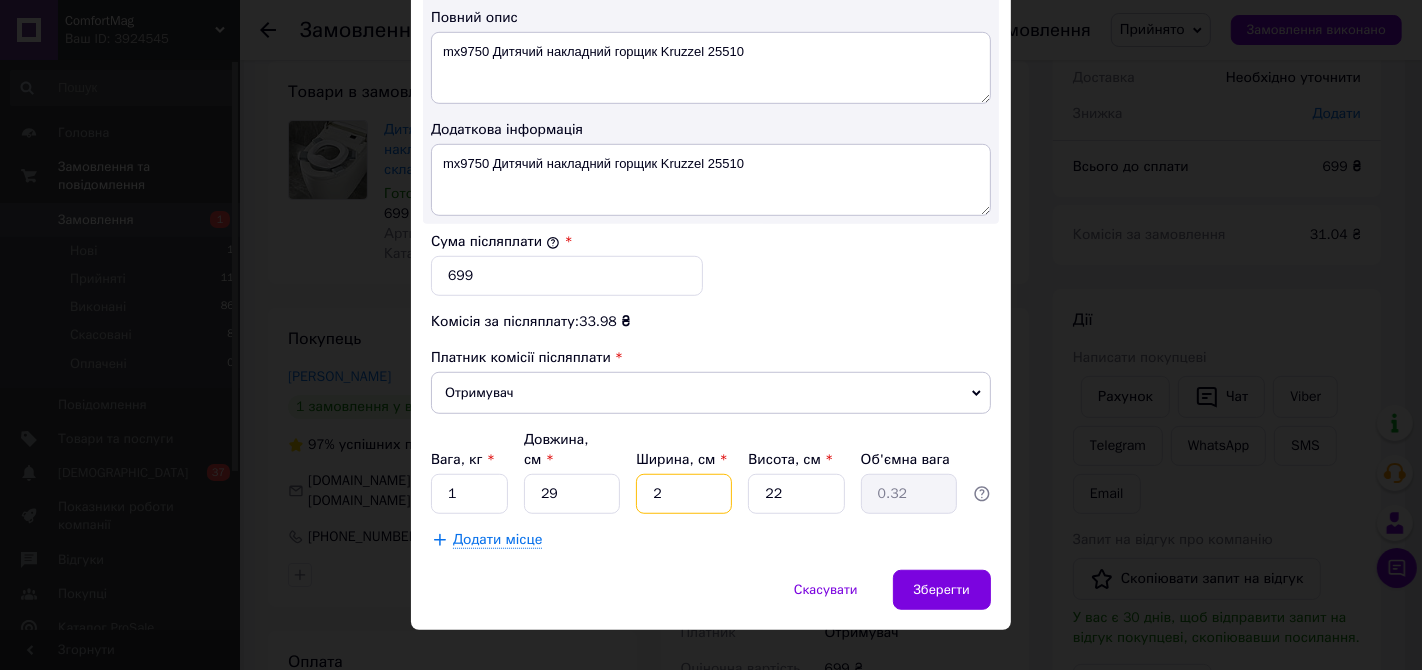 type on "27" 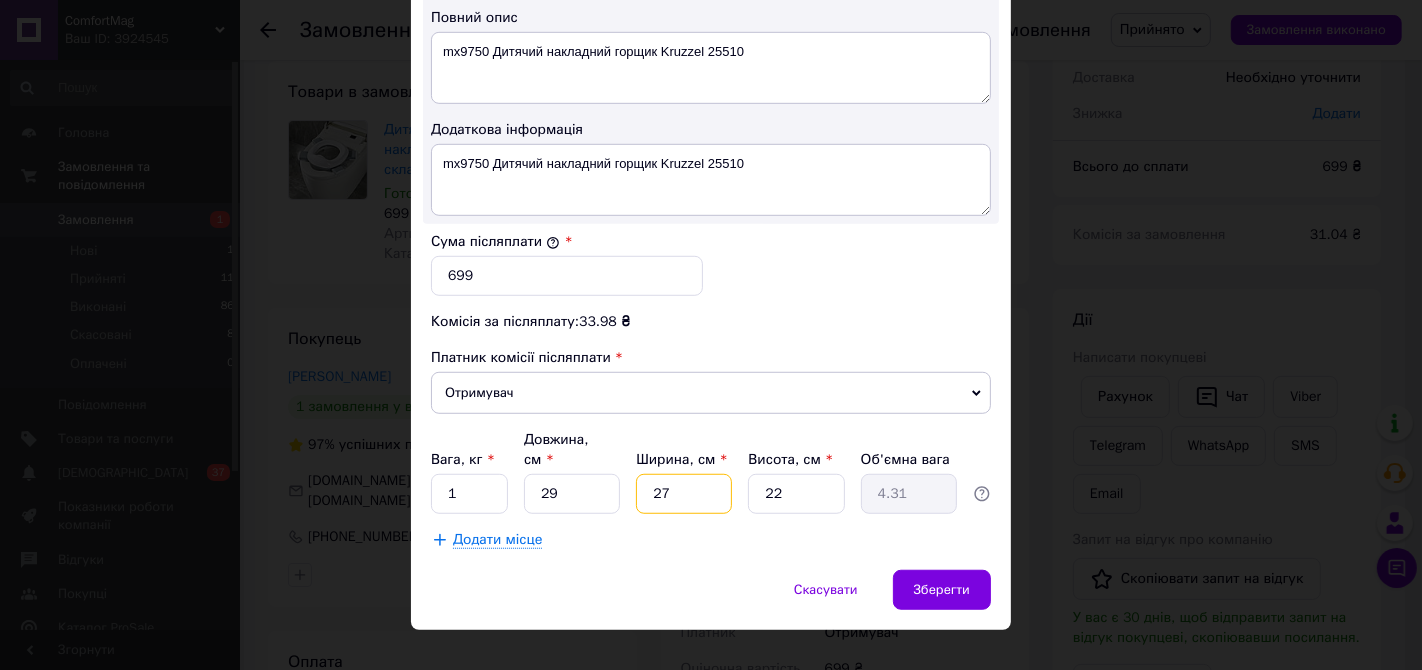 type on "27" 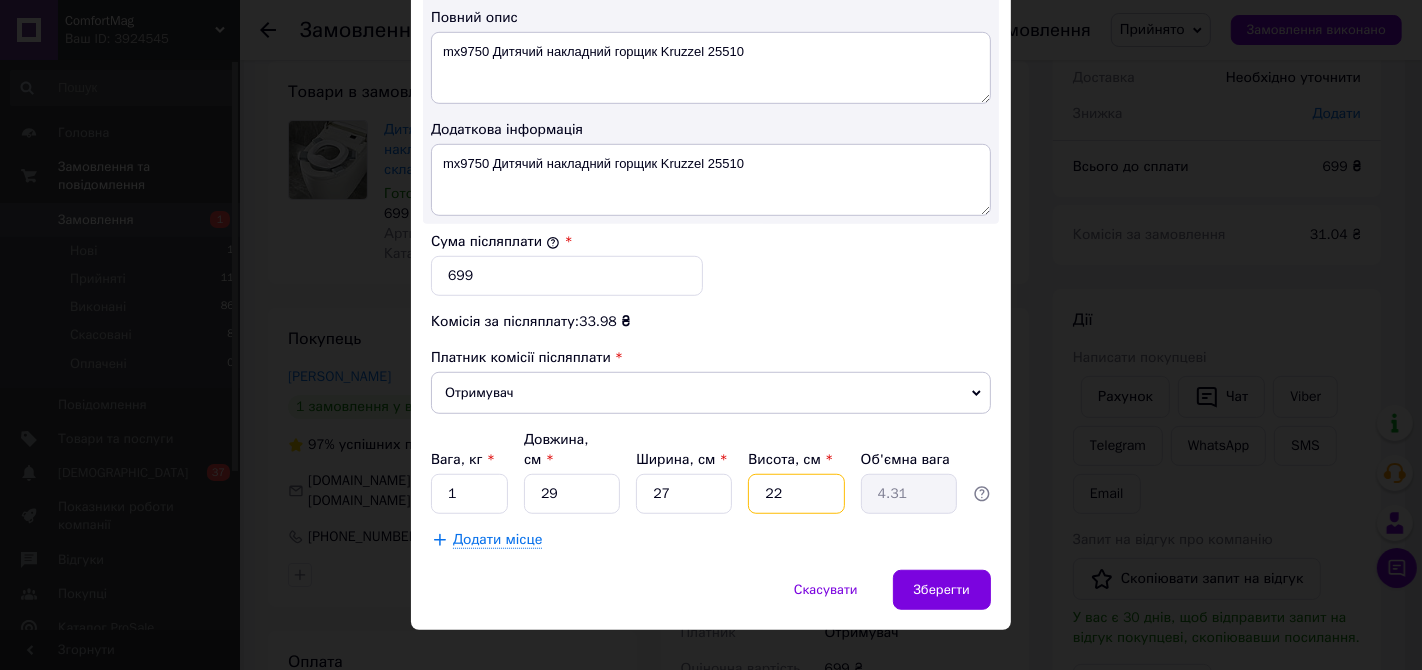 type on "1" 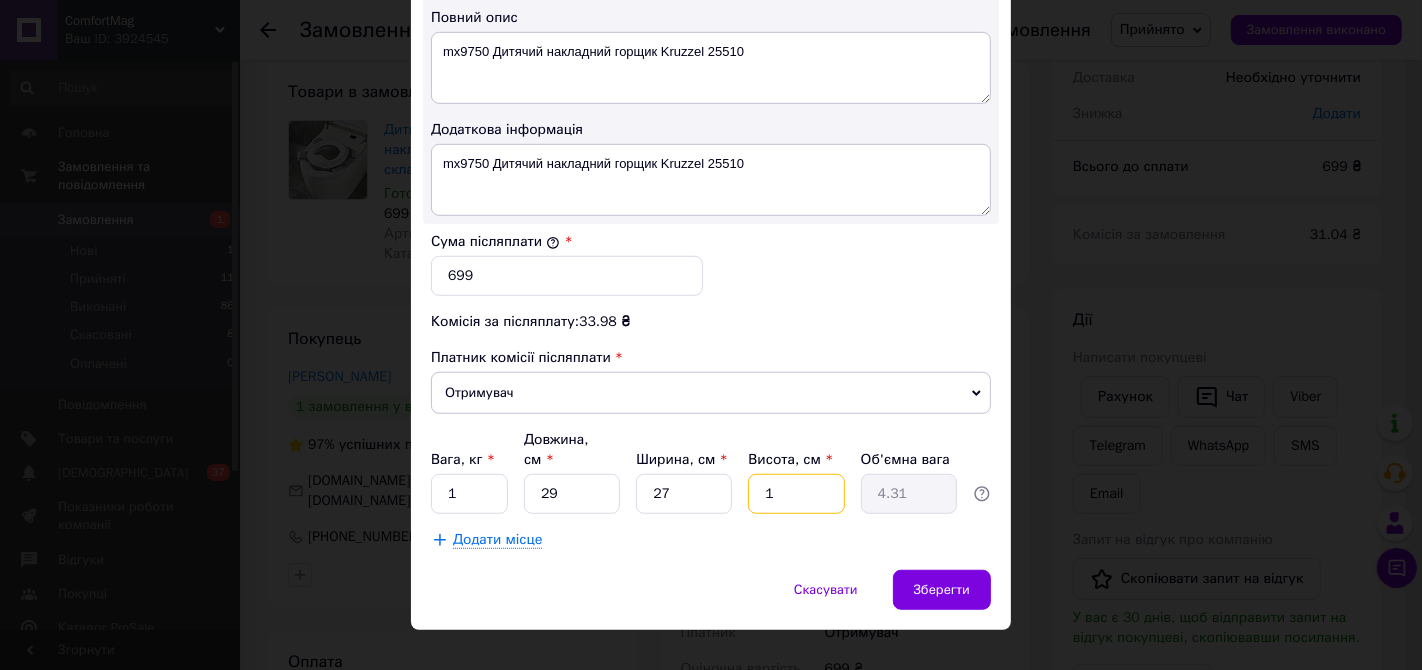 type on "0.2" 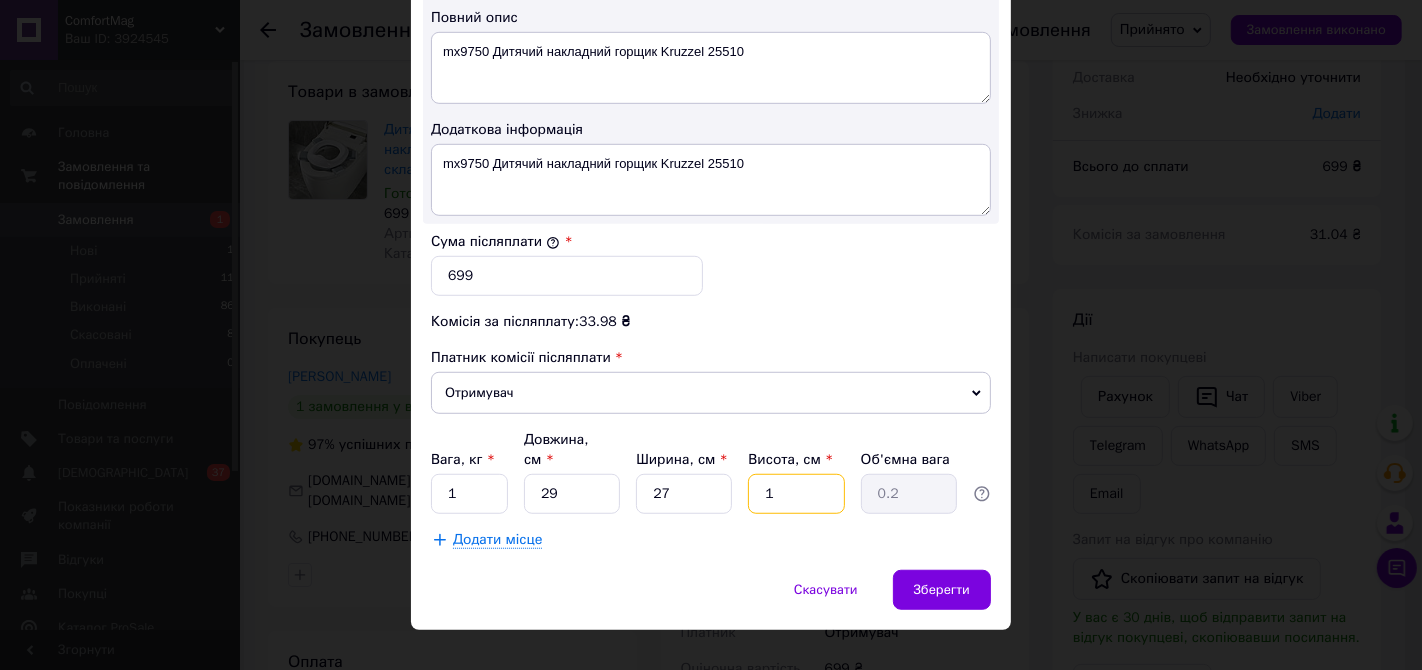 type on "10" 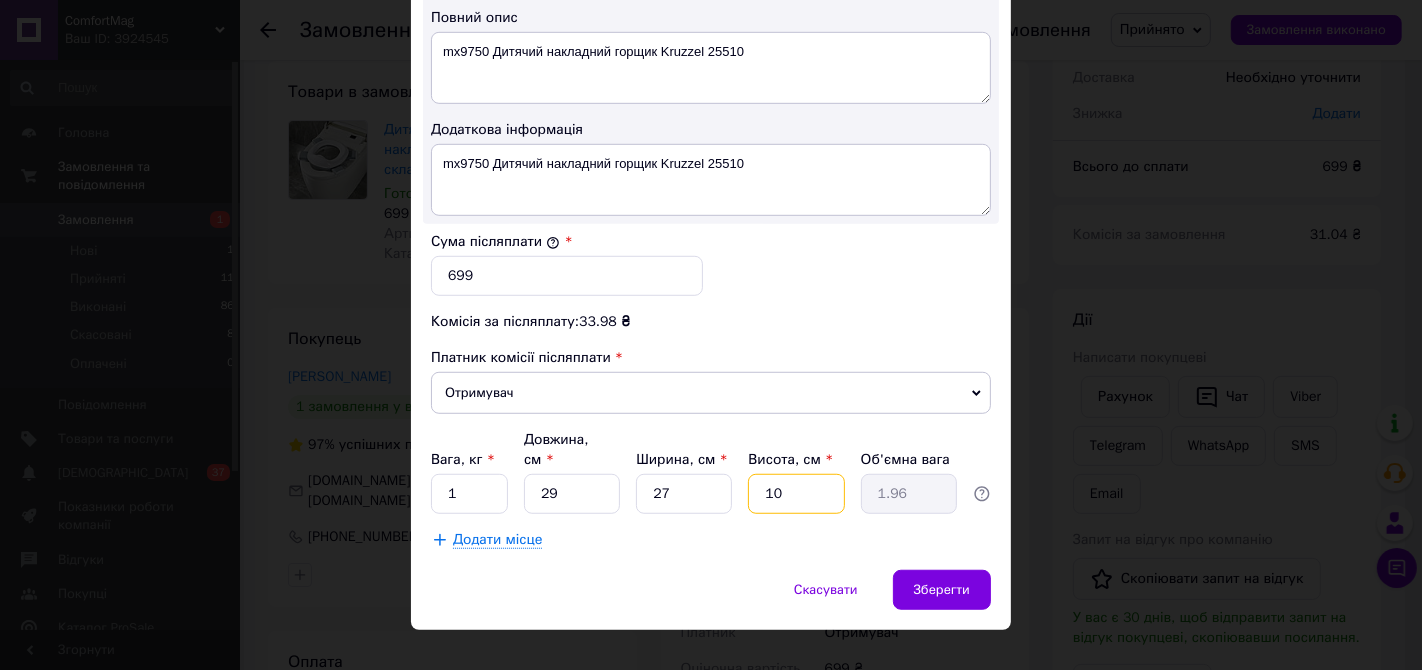 type on "10" 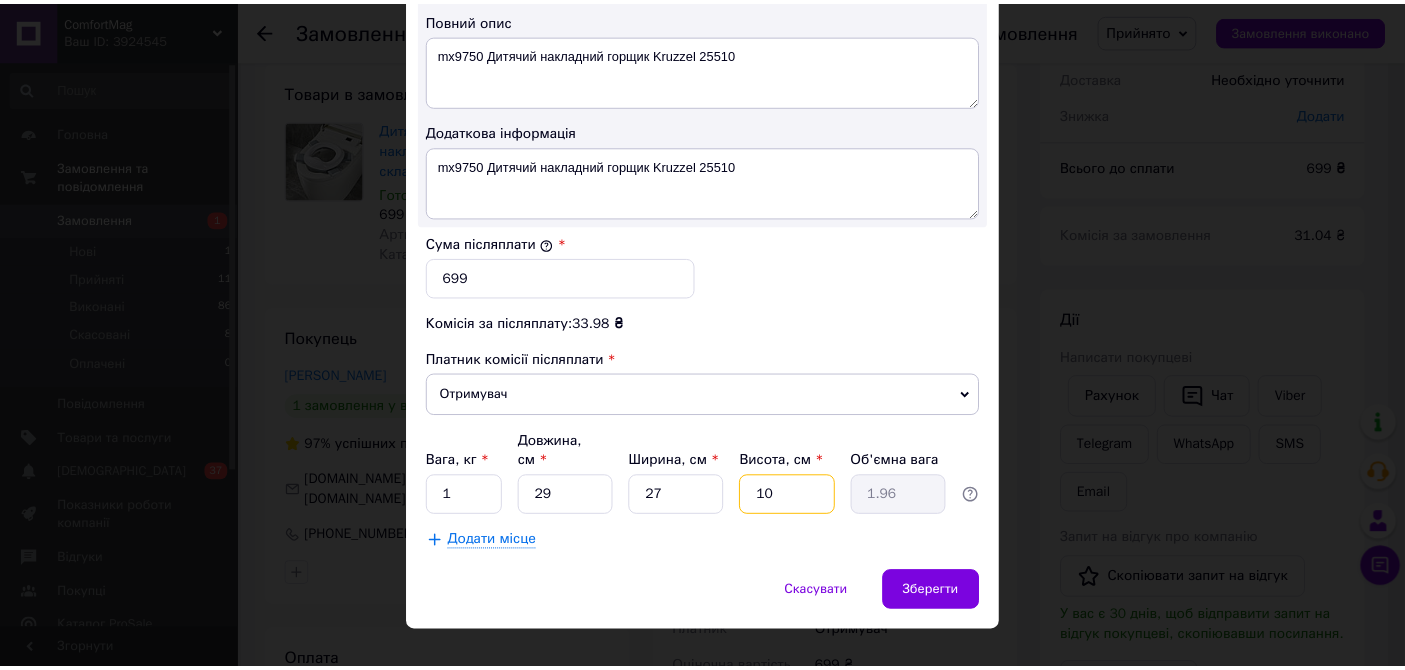 scroll, scrollTop: 1070, scrollLeft: 0, axis: vertical 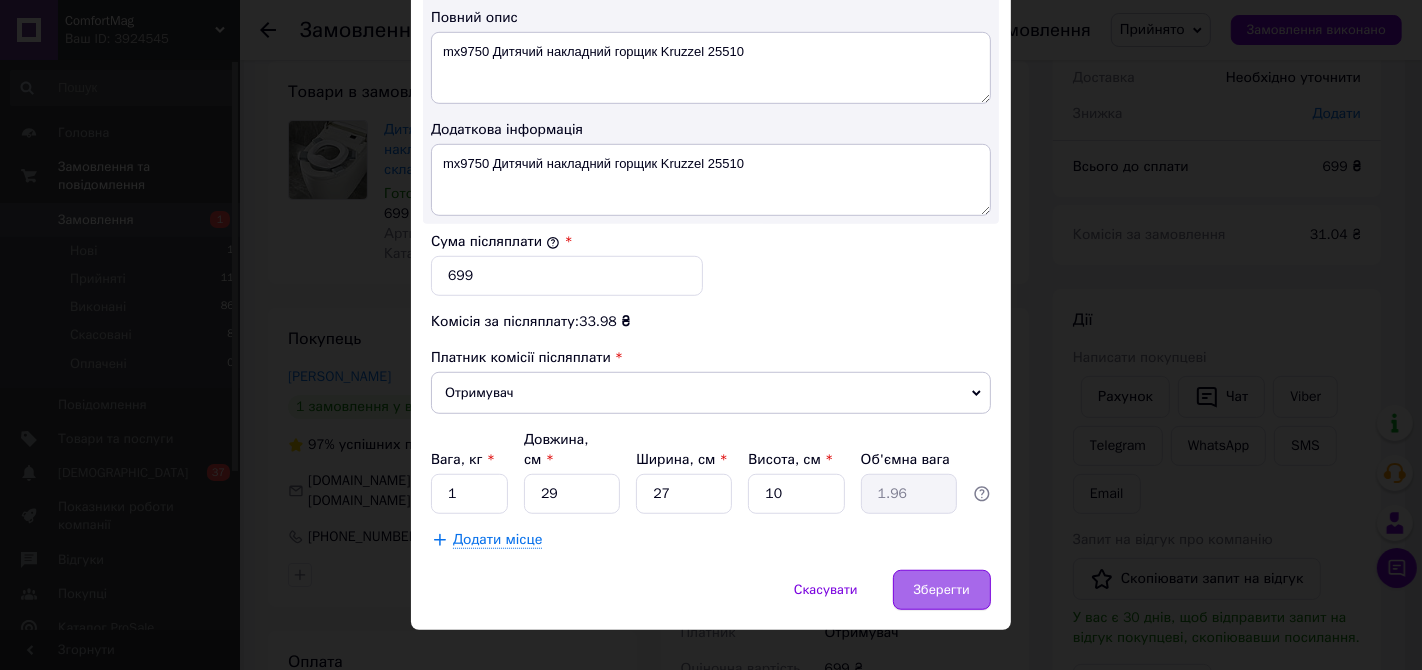 click on "Зберегти" at bounding box center [942, 590] 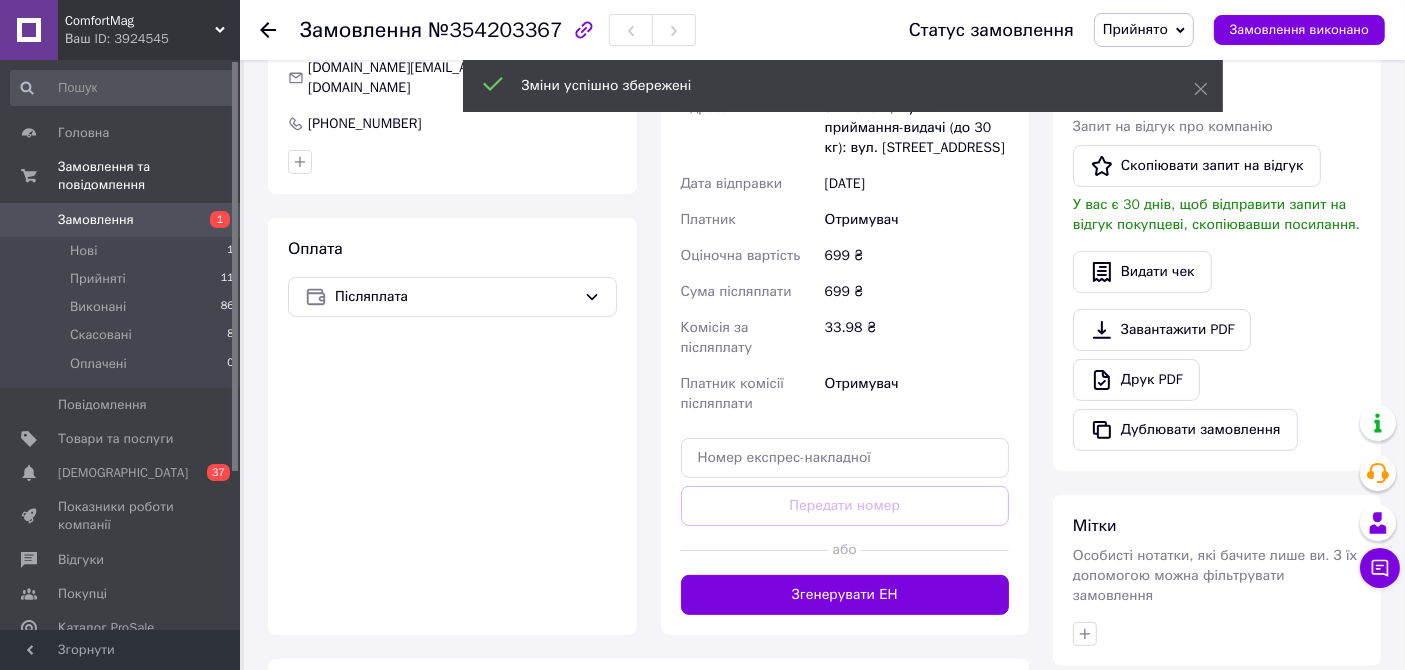 scroll, scrollTop: 555, scrollLeft: 0, axis: vertical 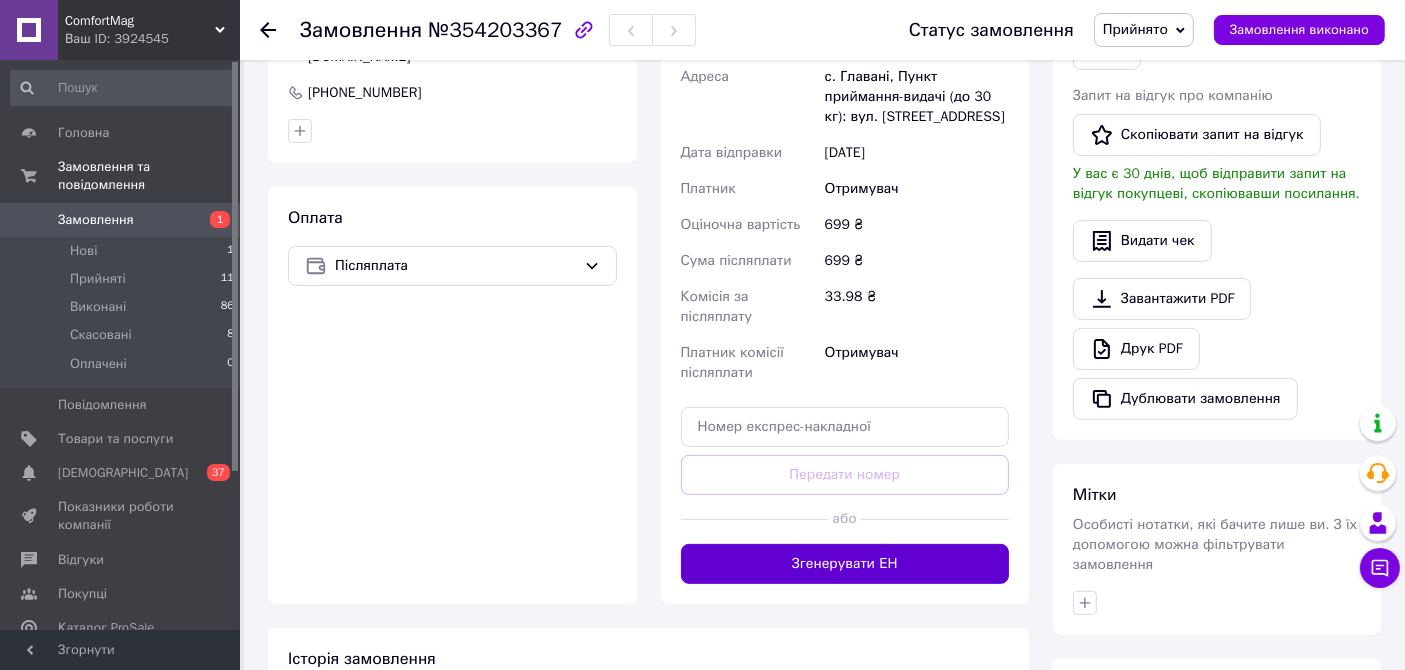 click on "Згенерувати ЕН" at bounding box center (845, 564) 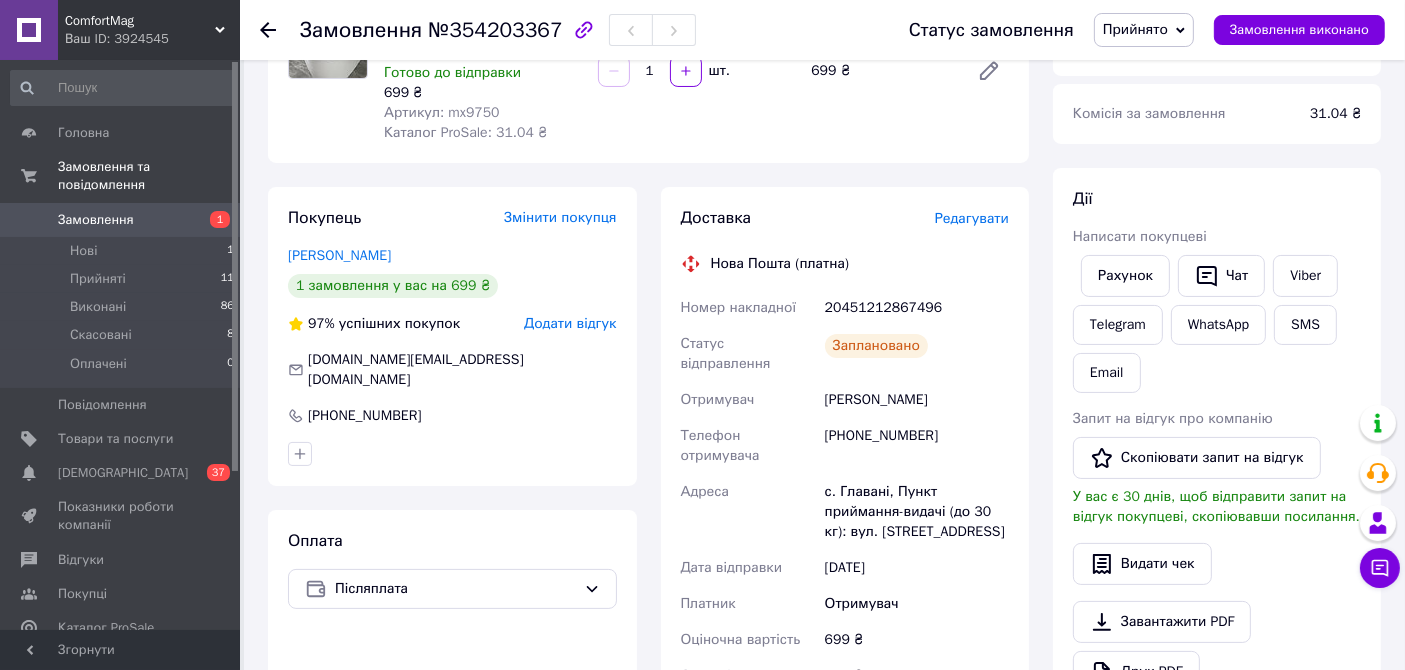 scroll, scrollTop: 222, scrollLeft: 0, axis: vertical 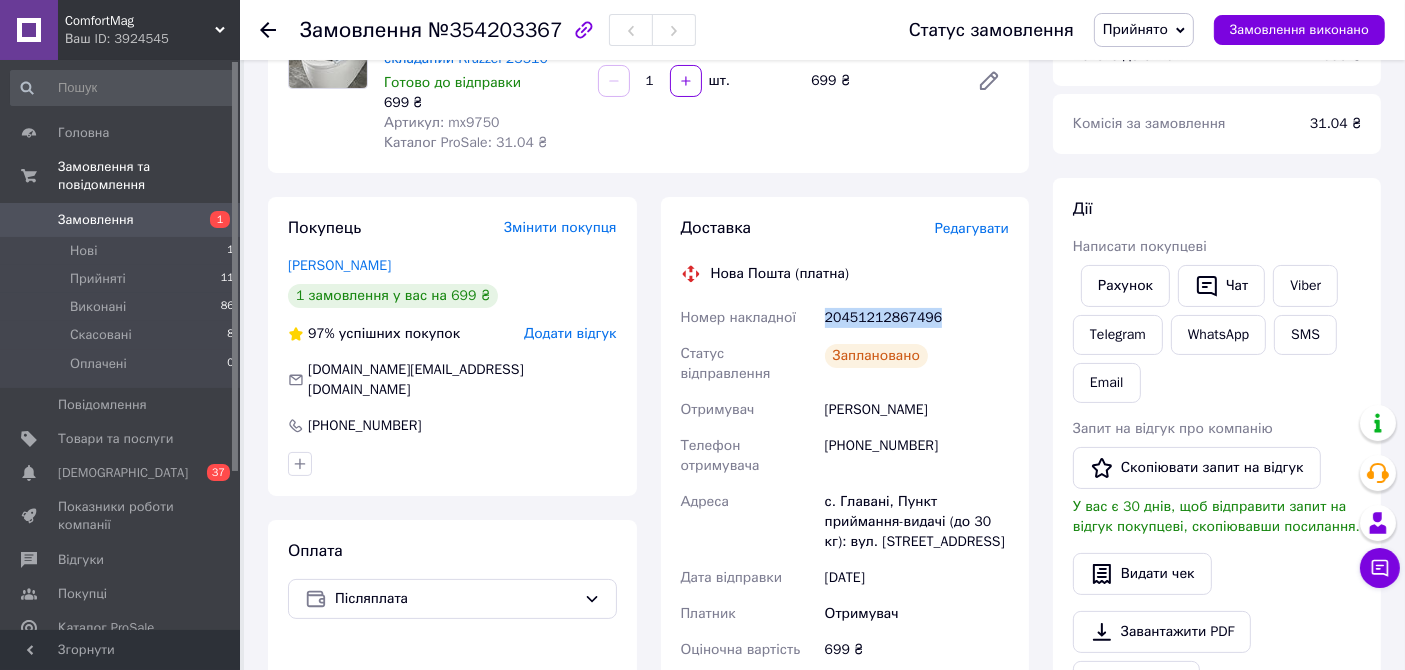 drag, startPoint x: 942, startPoint y: 318, endPoint x: 819, endPoint y: 329, distance: 123.49089 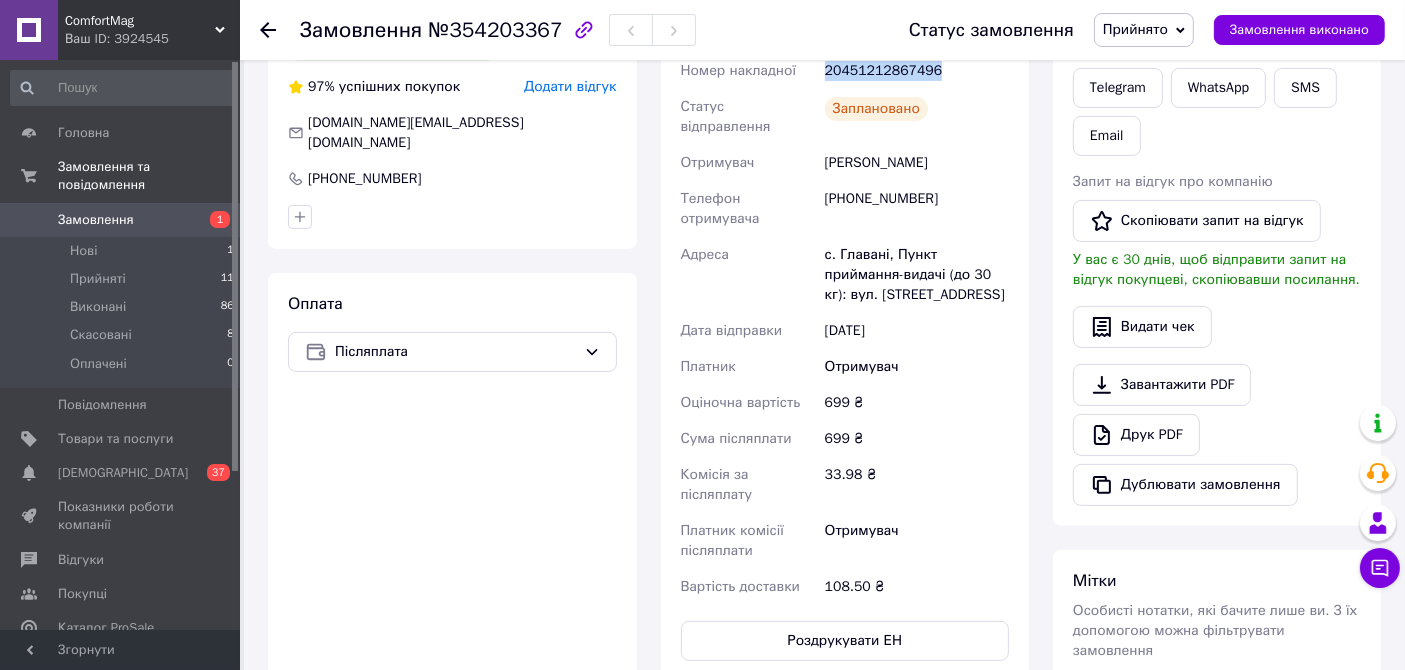 scroll, scrollTop: 555, scrollLeft: 0, axis: vertical 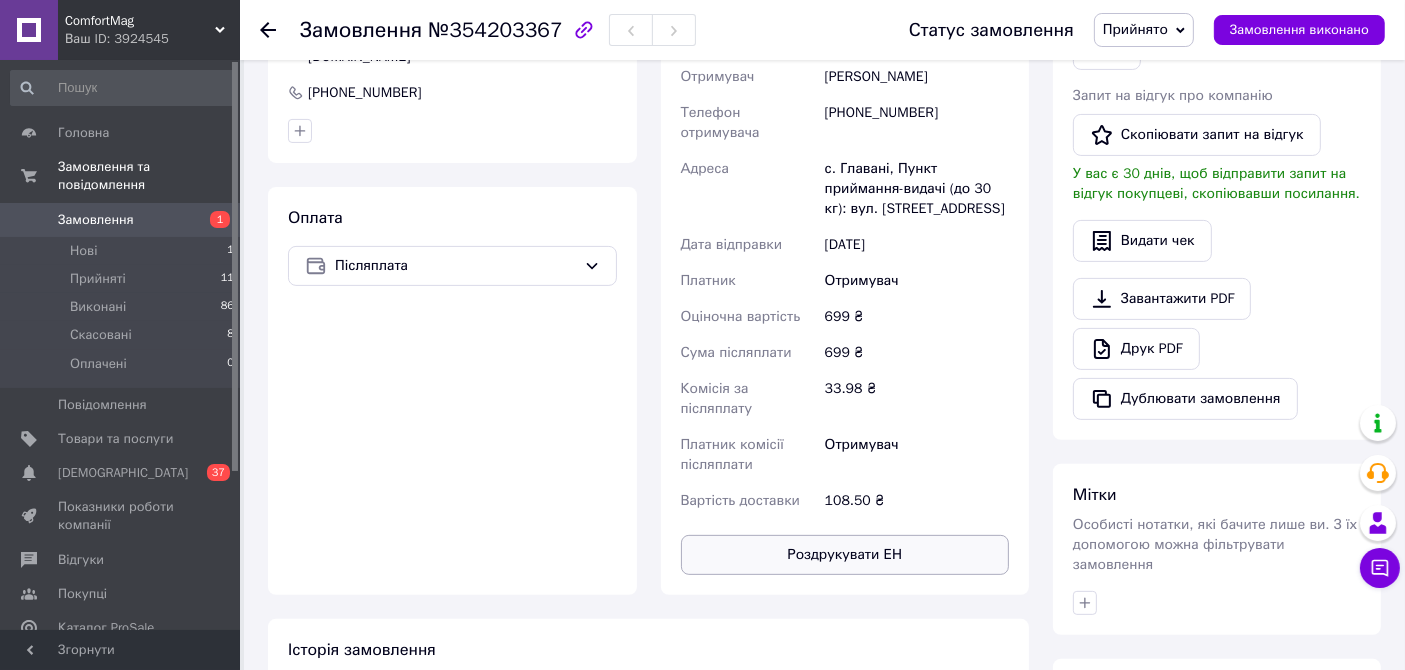 click on "Роздрукувати ЕН" at bounding box center (845, 555) 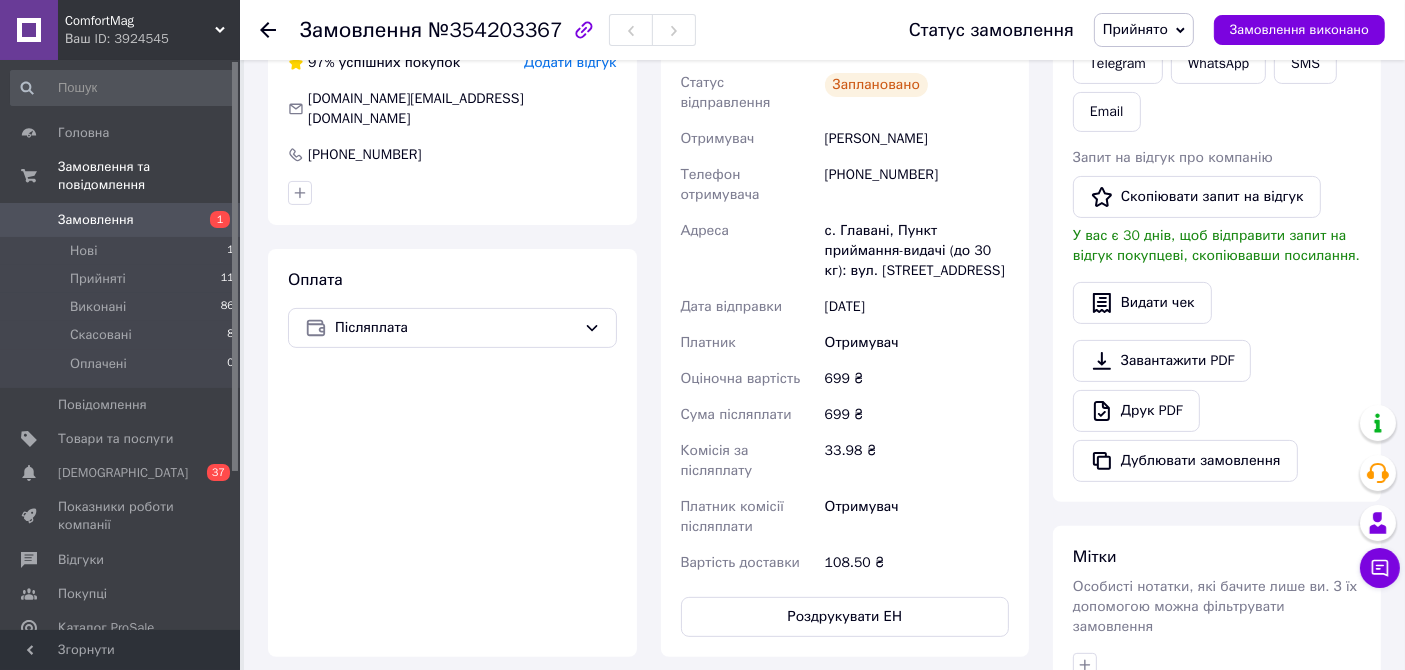 scroll, scrollTop: 444, scrollLeft: 0, axis: vertical 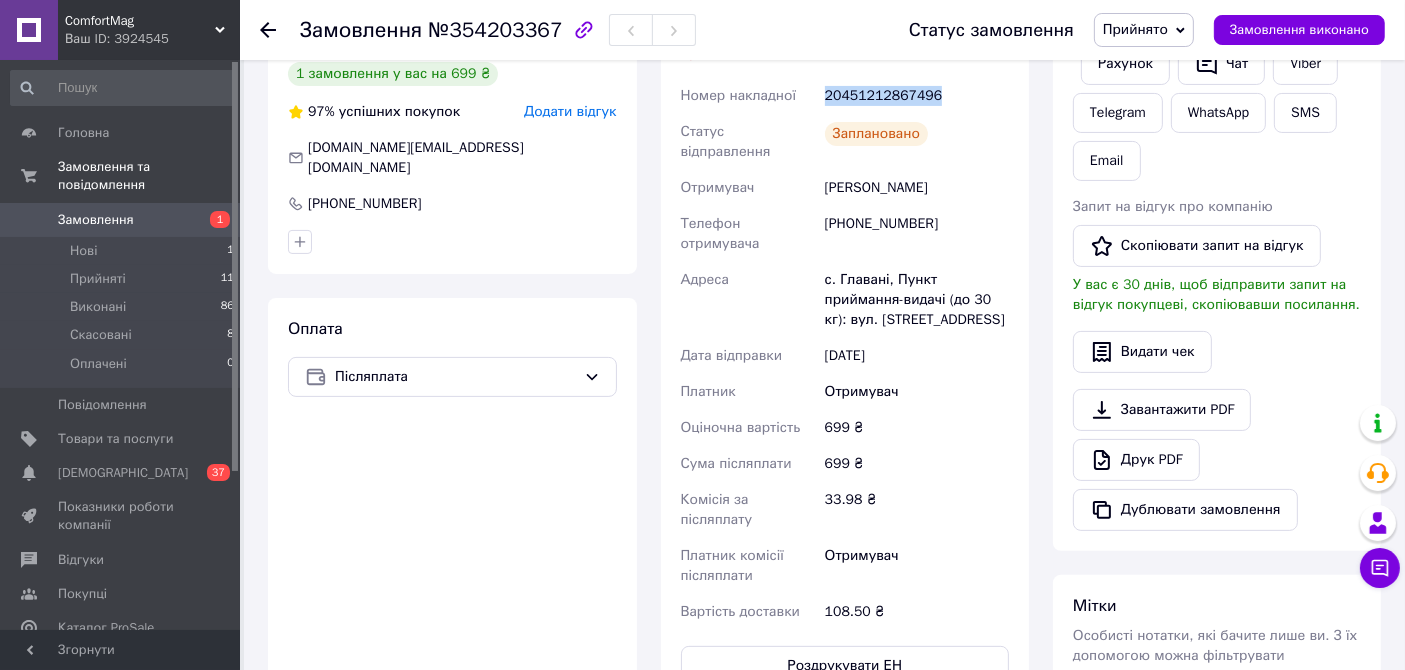 type 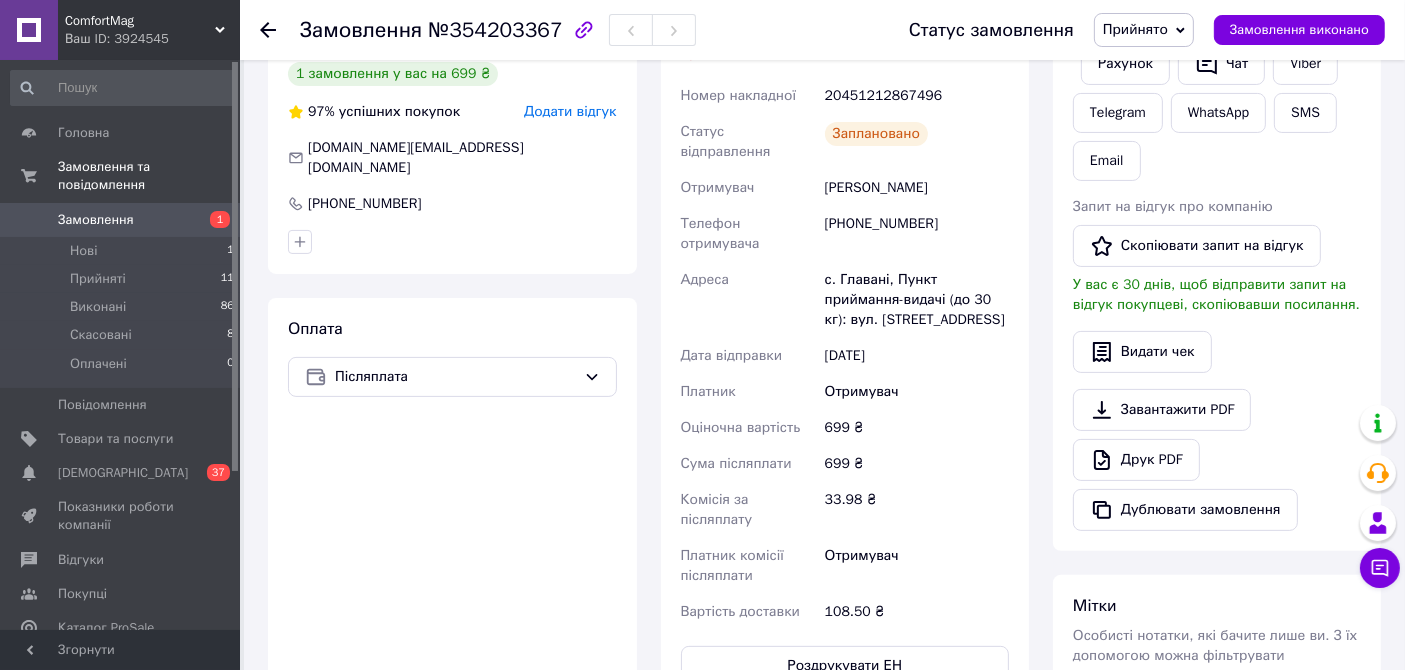 click on "Оплата Післяплата" at bounding box center (452, 502) 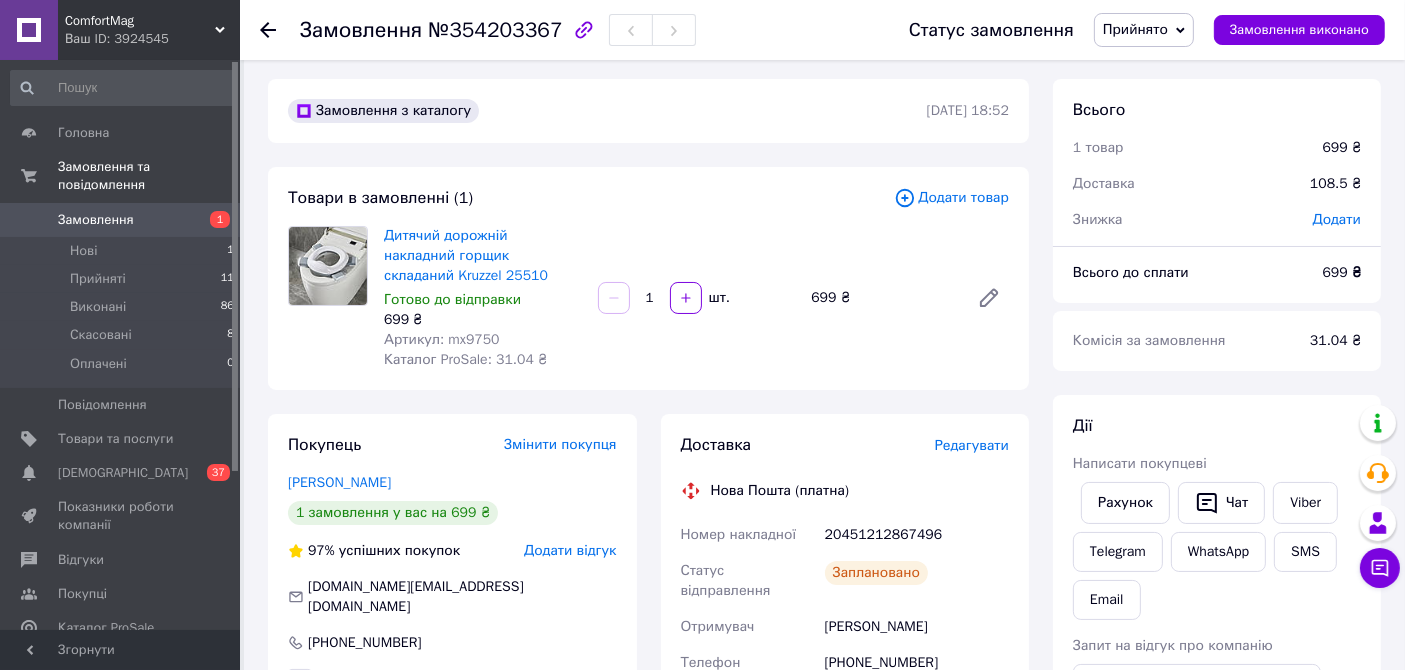 scroll, scrollTop: 0, scrollLeft: 0, axis: both 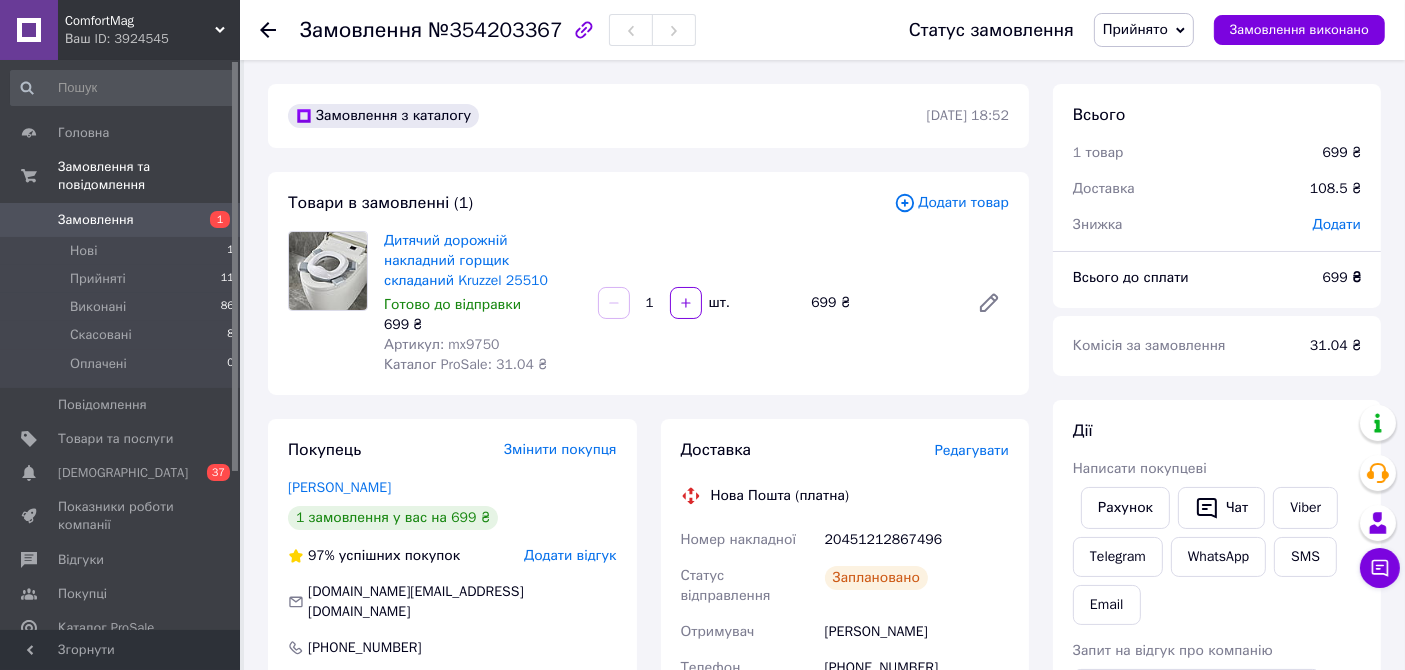 click on "Замовлення" at bounding box center (121, 220) 